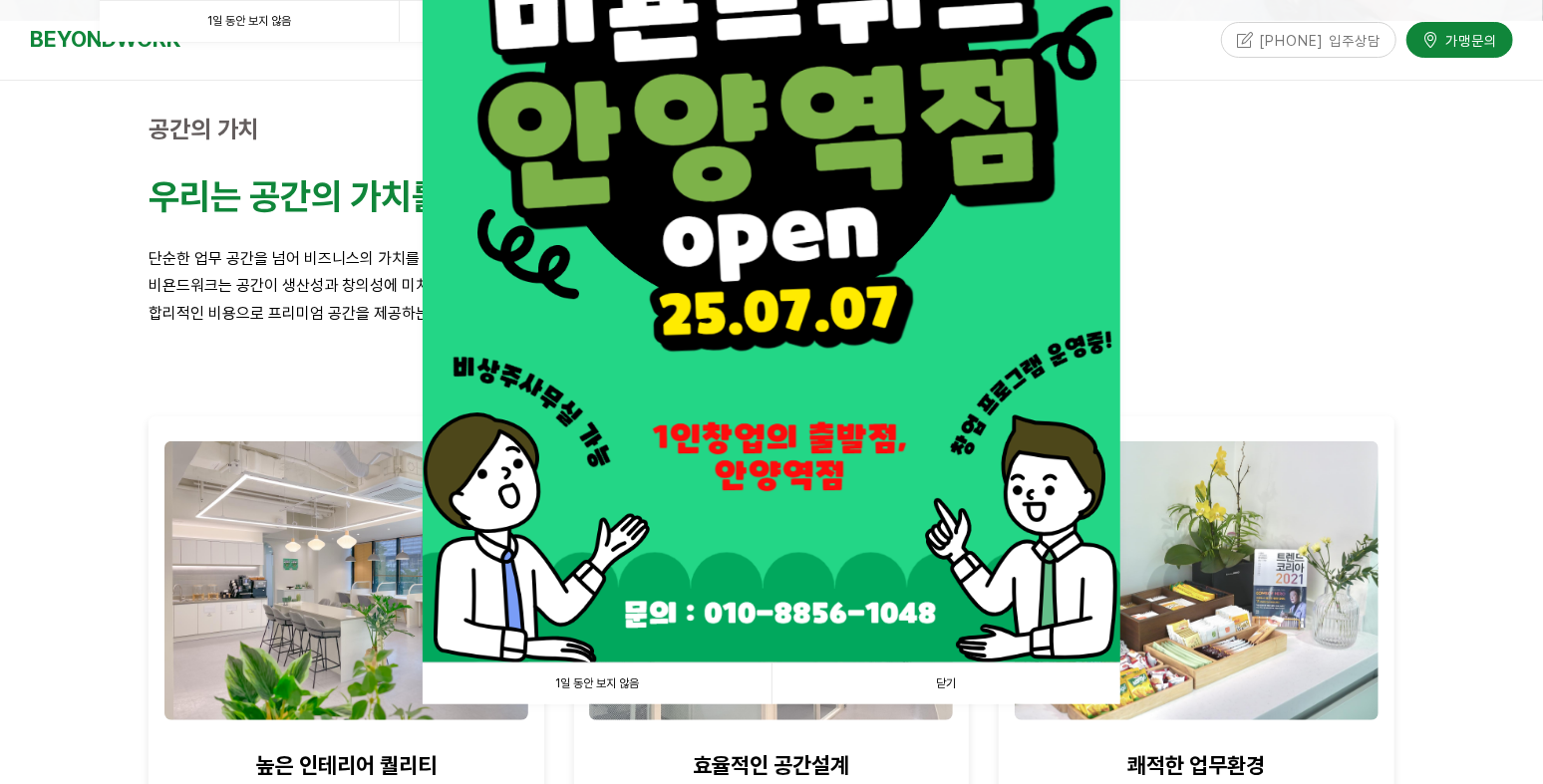 scroll, scrollTop: 696, scrollLeft: 0, axis: vertical 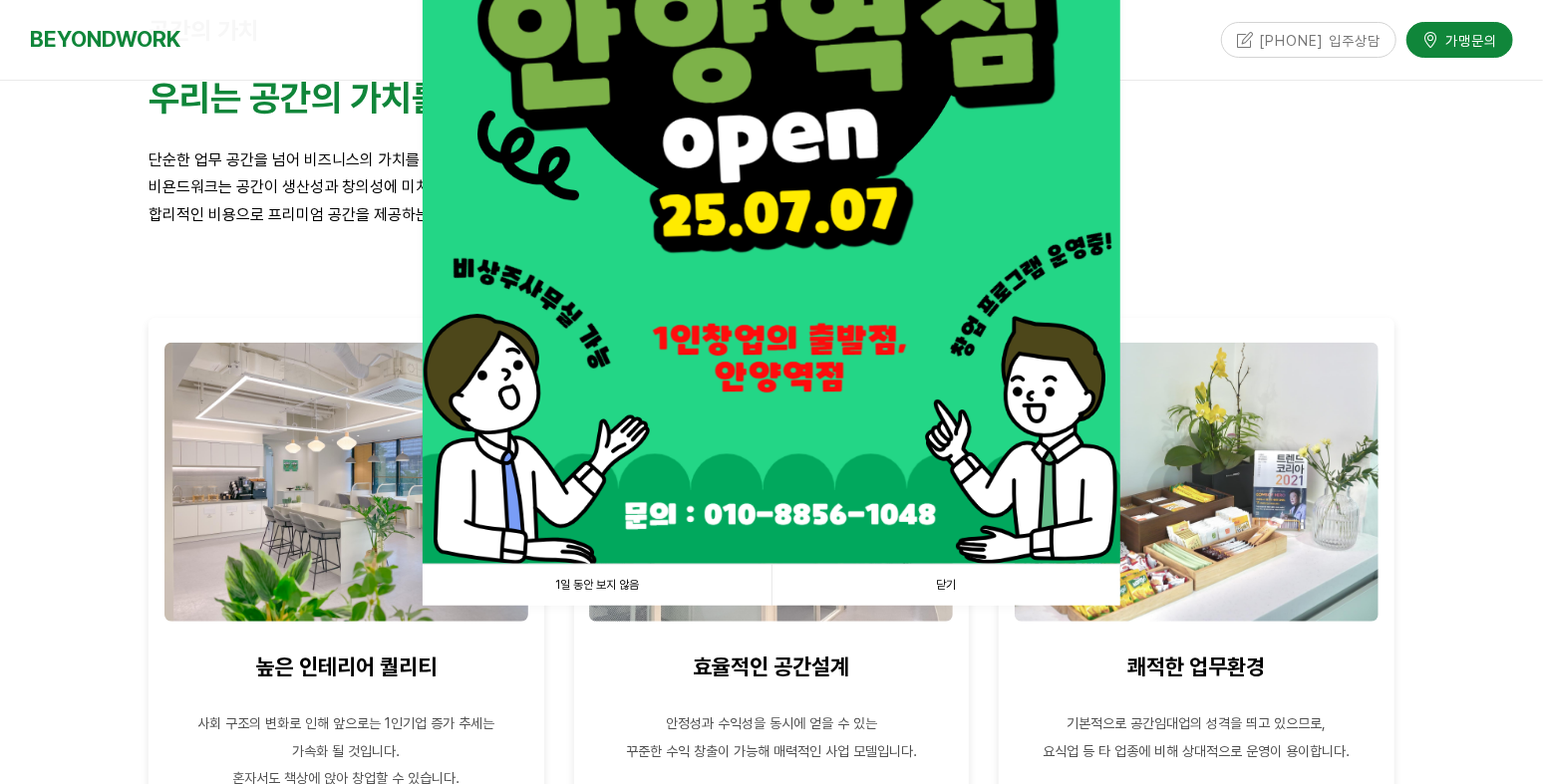 click on "닫기" at bounding box center [946, 585] 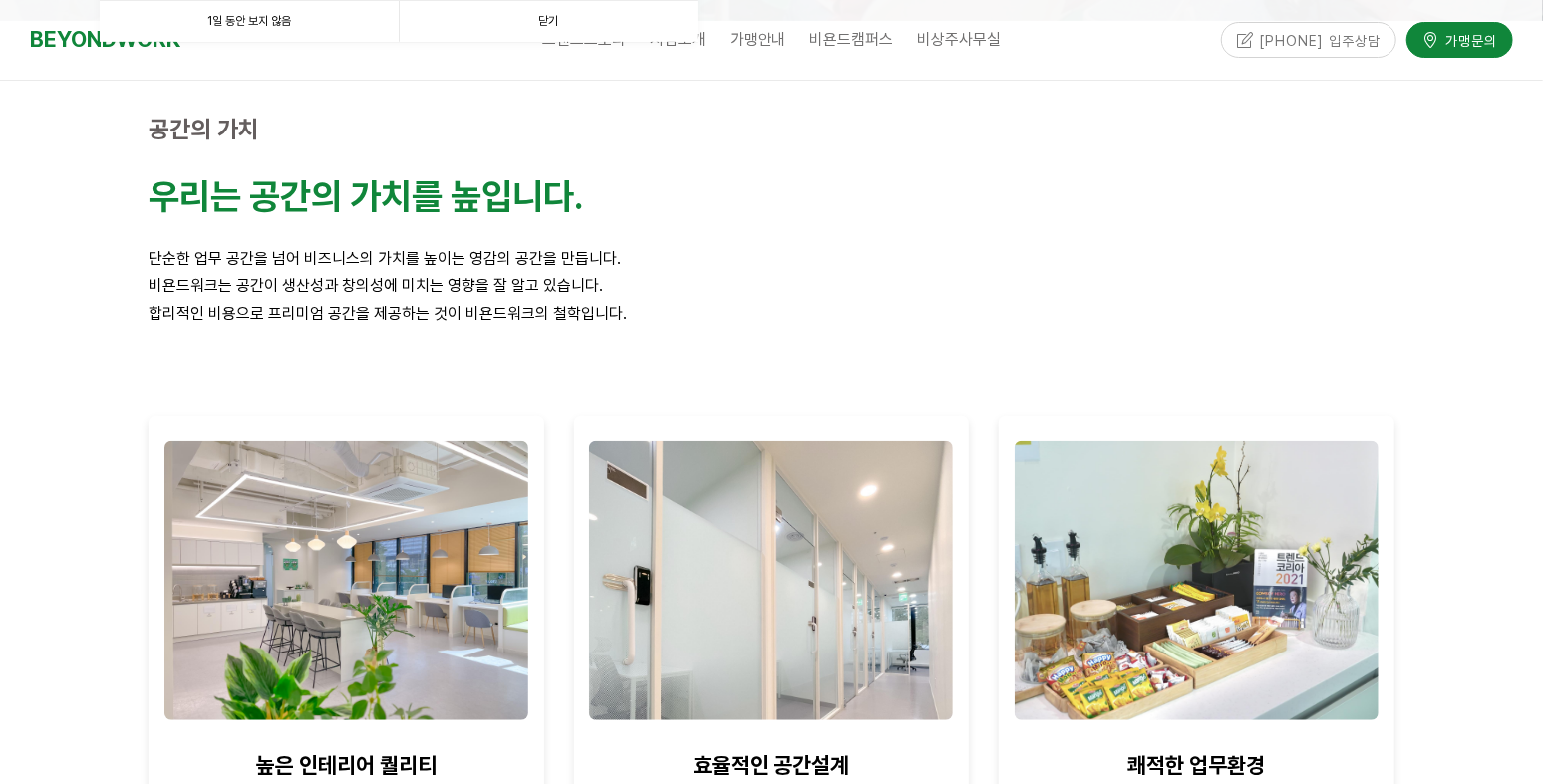 scroll, scrollTop: 100, scrollLeft: 0, axis: vertical 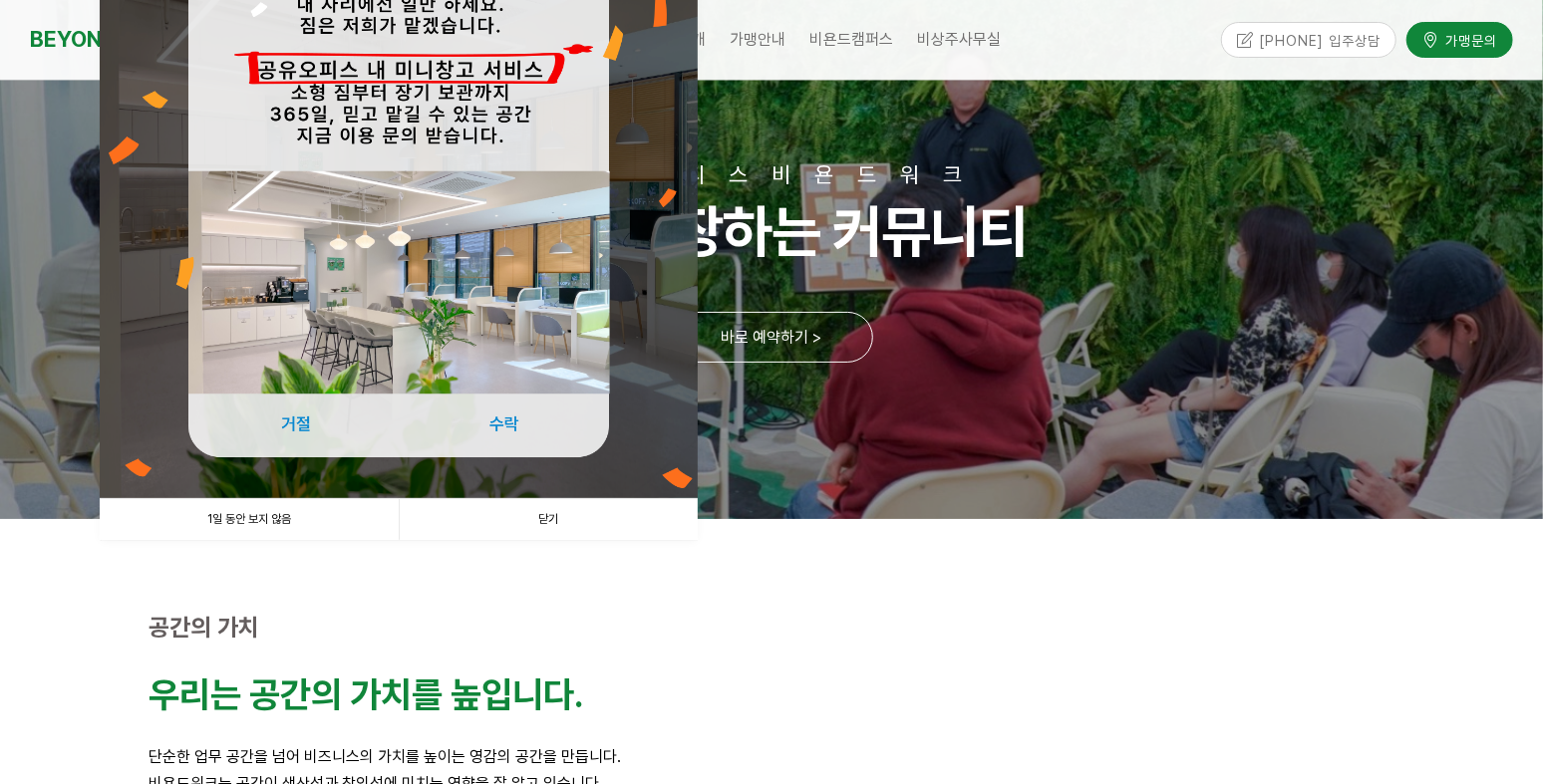 click on "닫기" at bounding box center [548, 519] 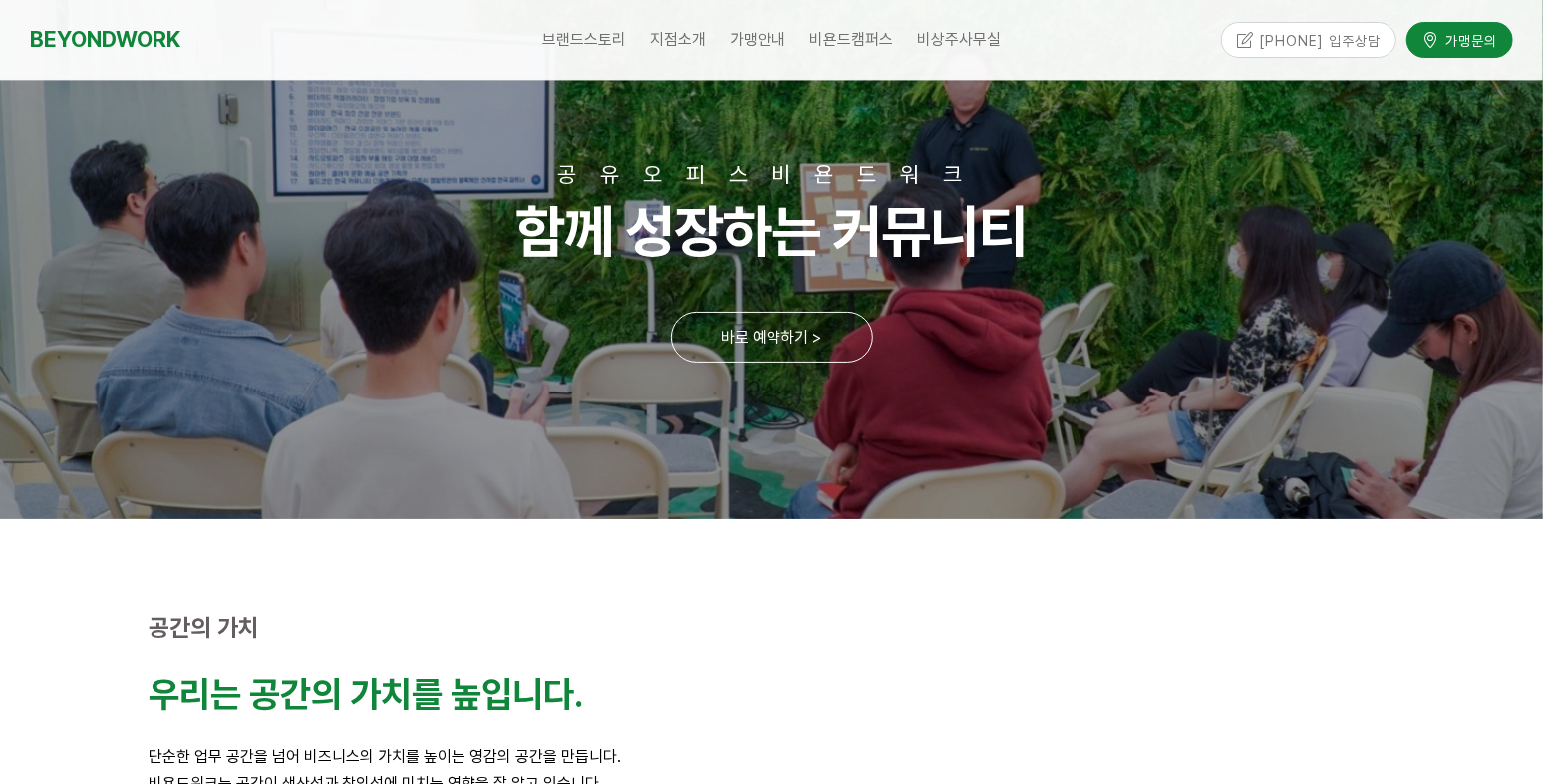 scroll, scrollTop: 0, scrollLeft: 0, axis: both 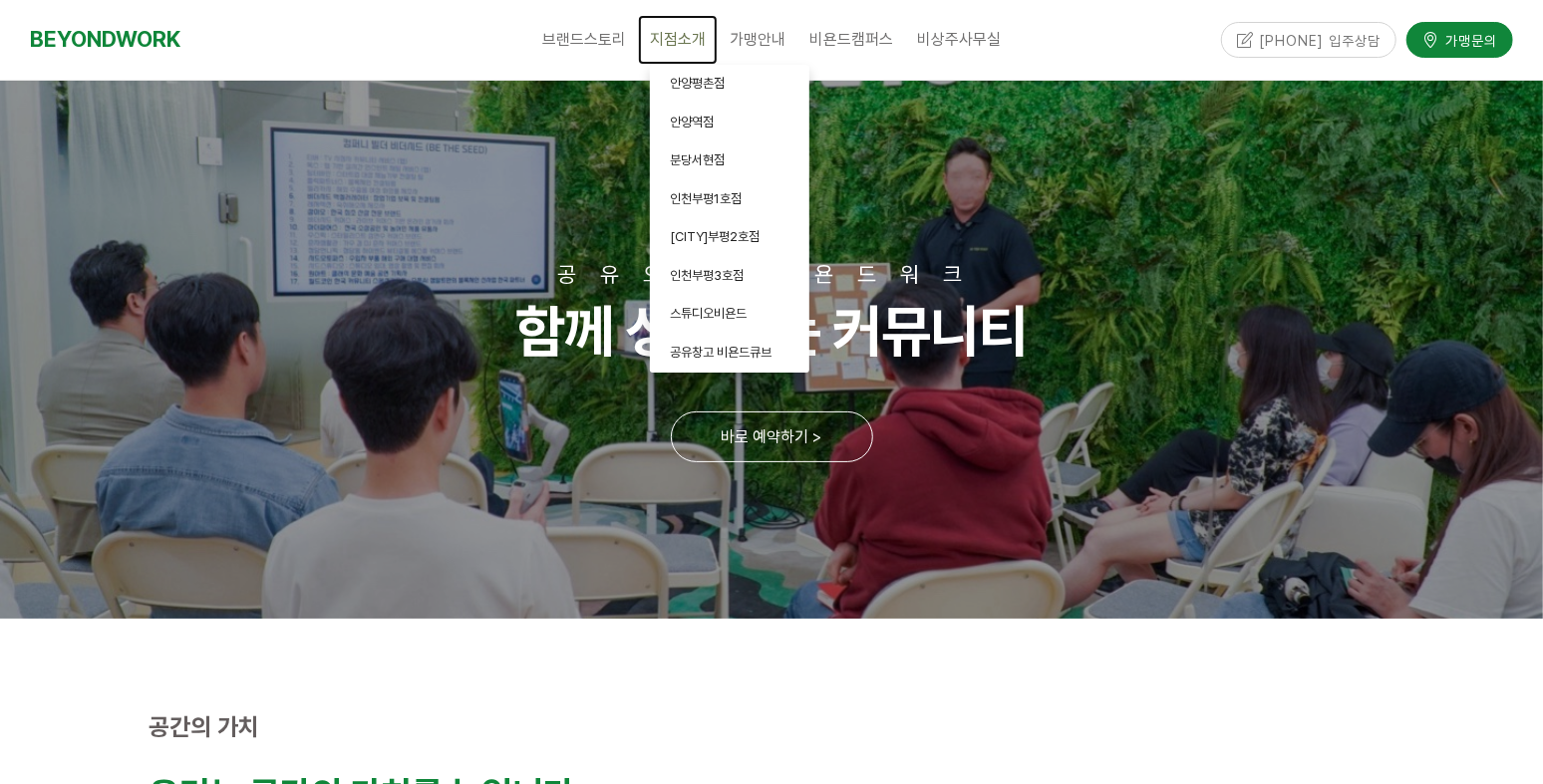 click on "지점소개" at bounding box center (678, 39) 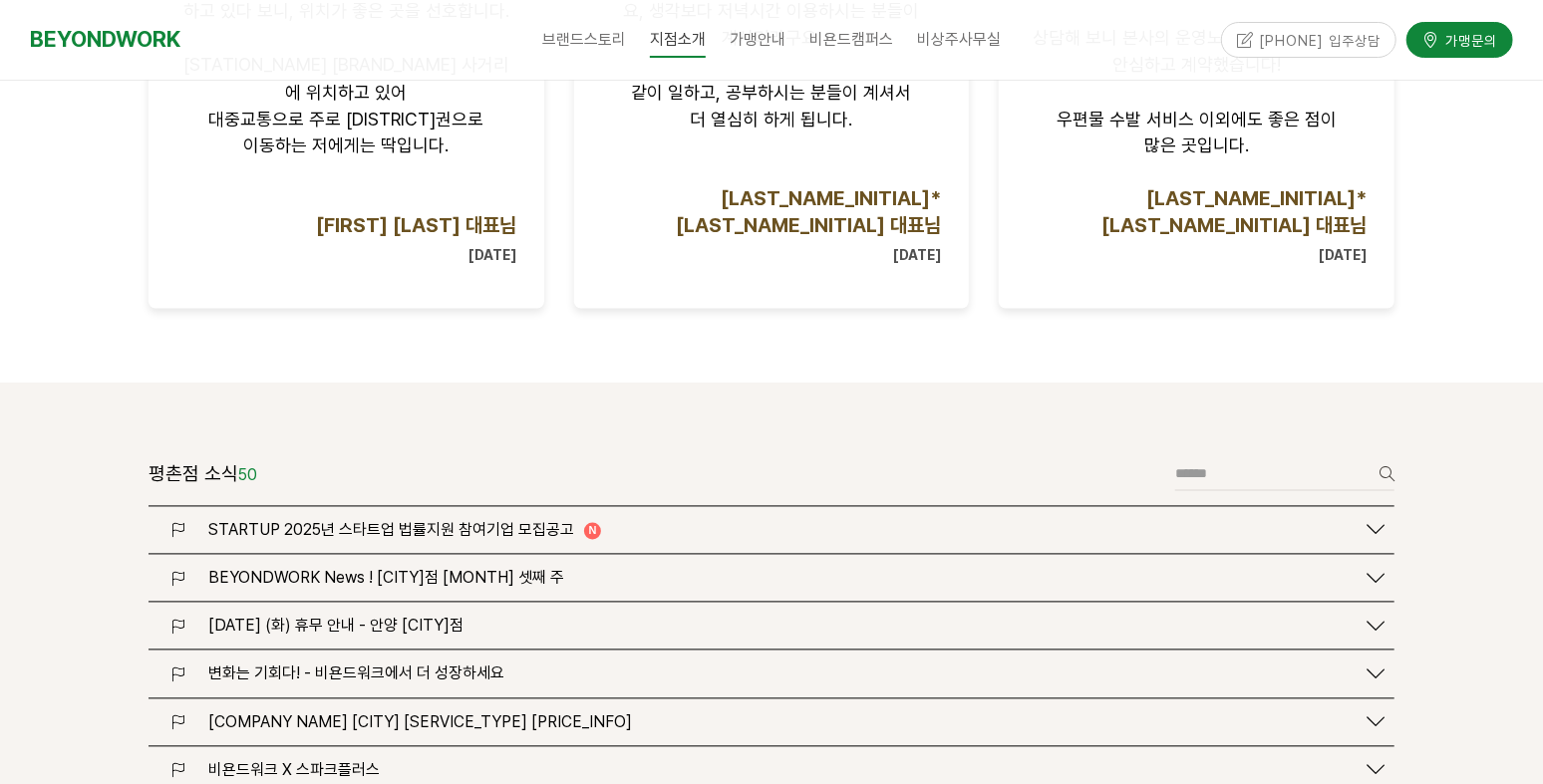 scroll, scrollTop: 2290, scrollLeft: 0, axis: vertical 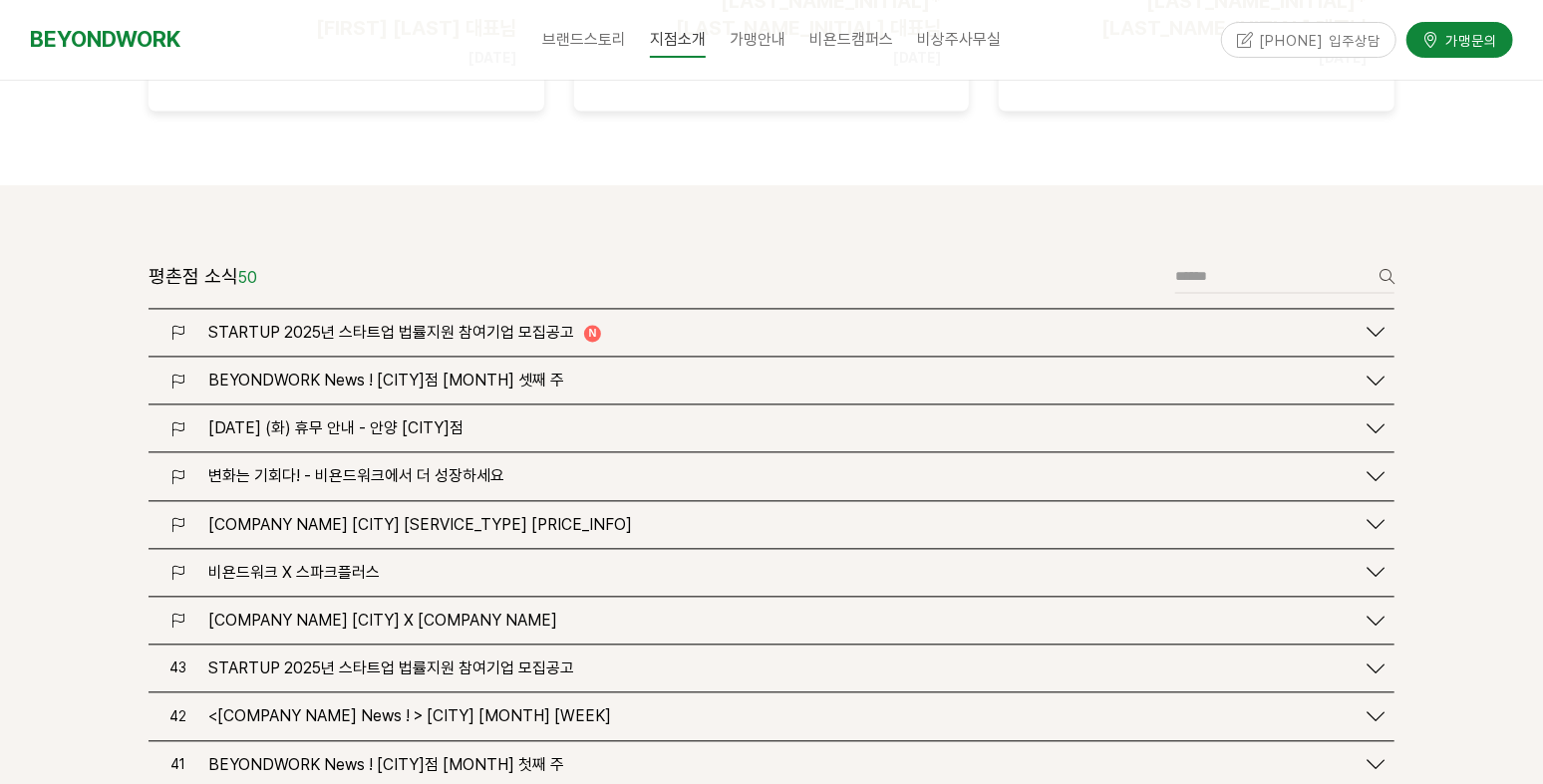click on "N" at bounding box center (587, 332) 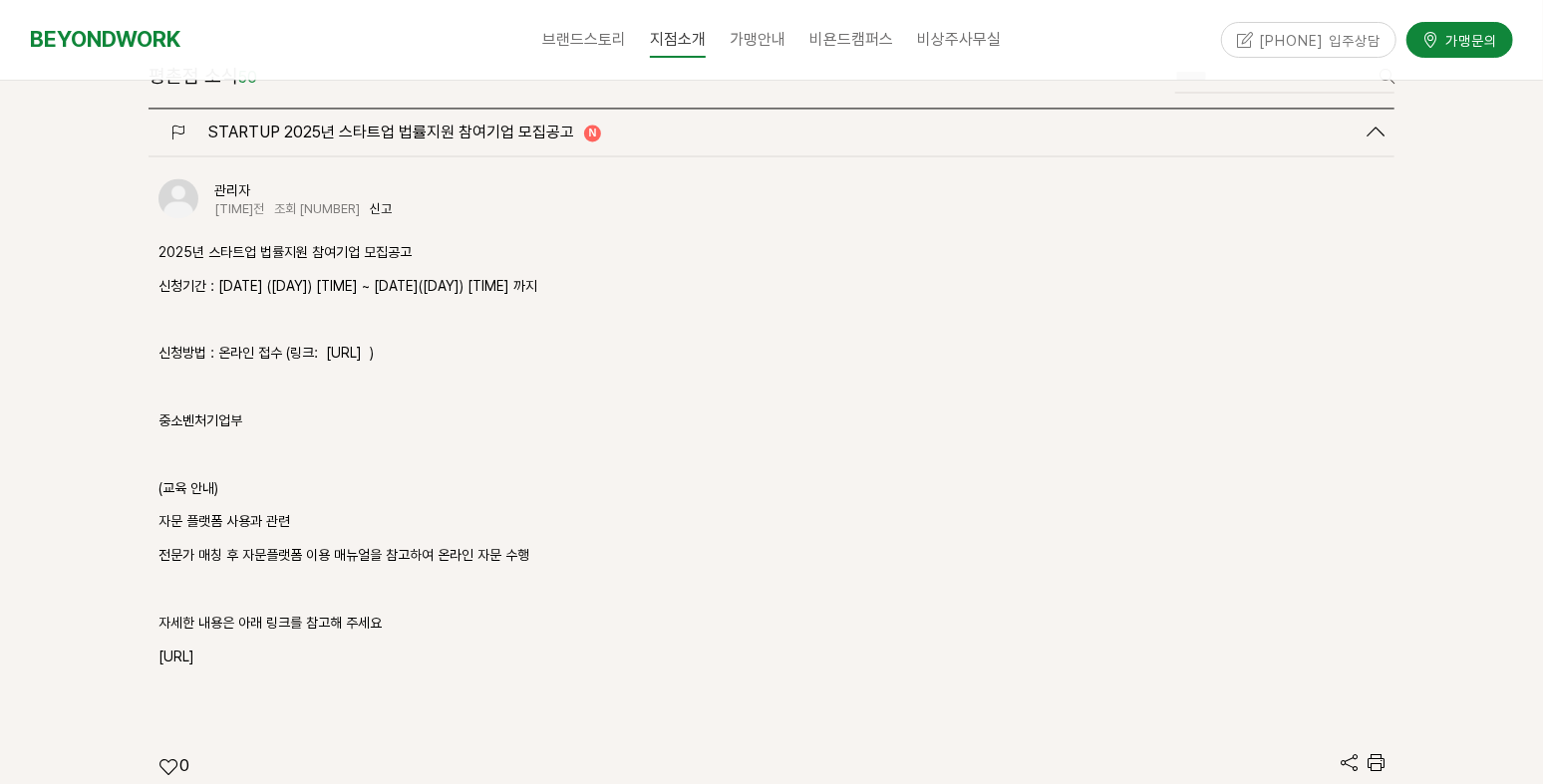 scroll, scrollTop: 2689, scrollLeft: 0, axis: vertical 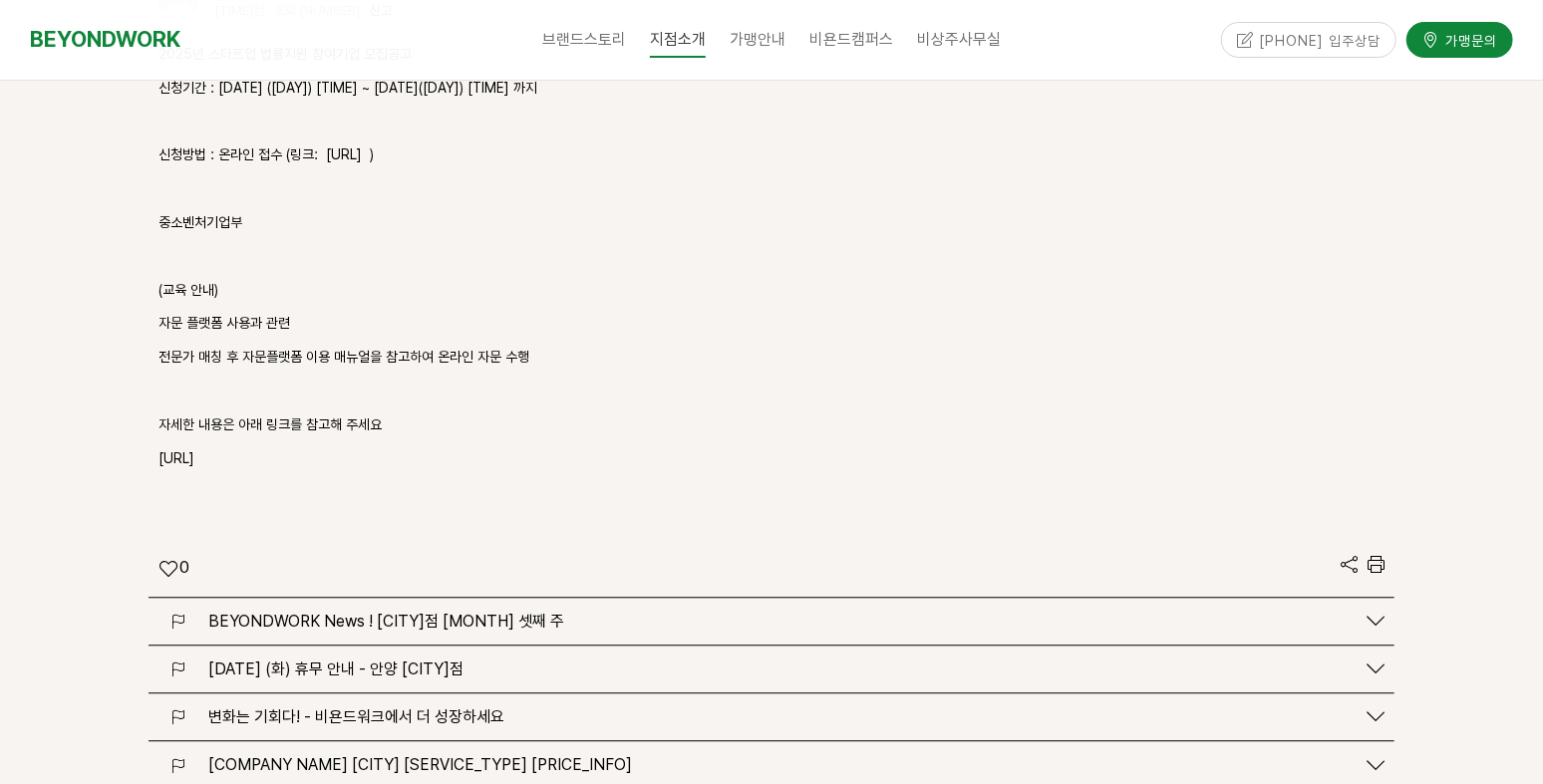 click on "[URL]" at bounding box center [772, 459] 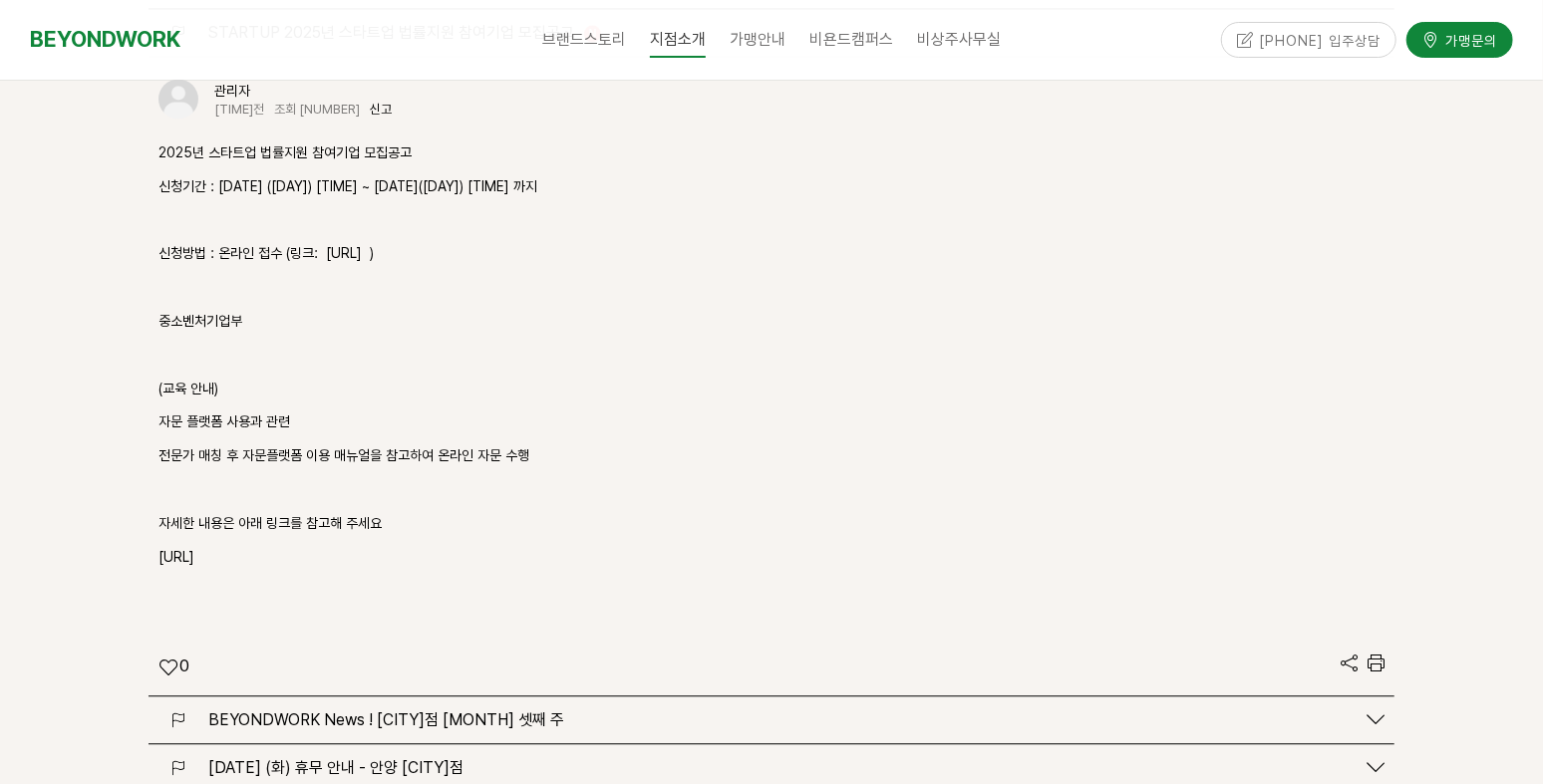 scroll, scrollTop: 2490, scrollLeft: 0, axis: vertical 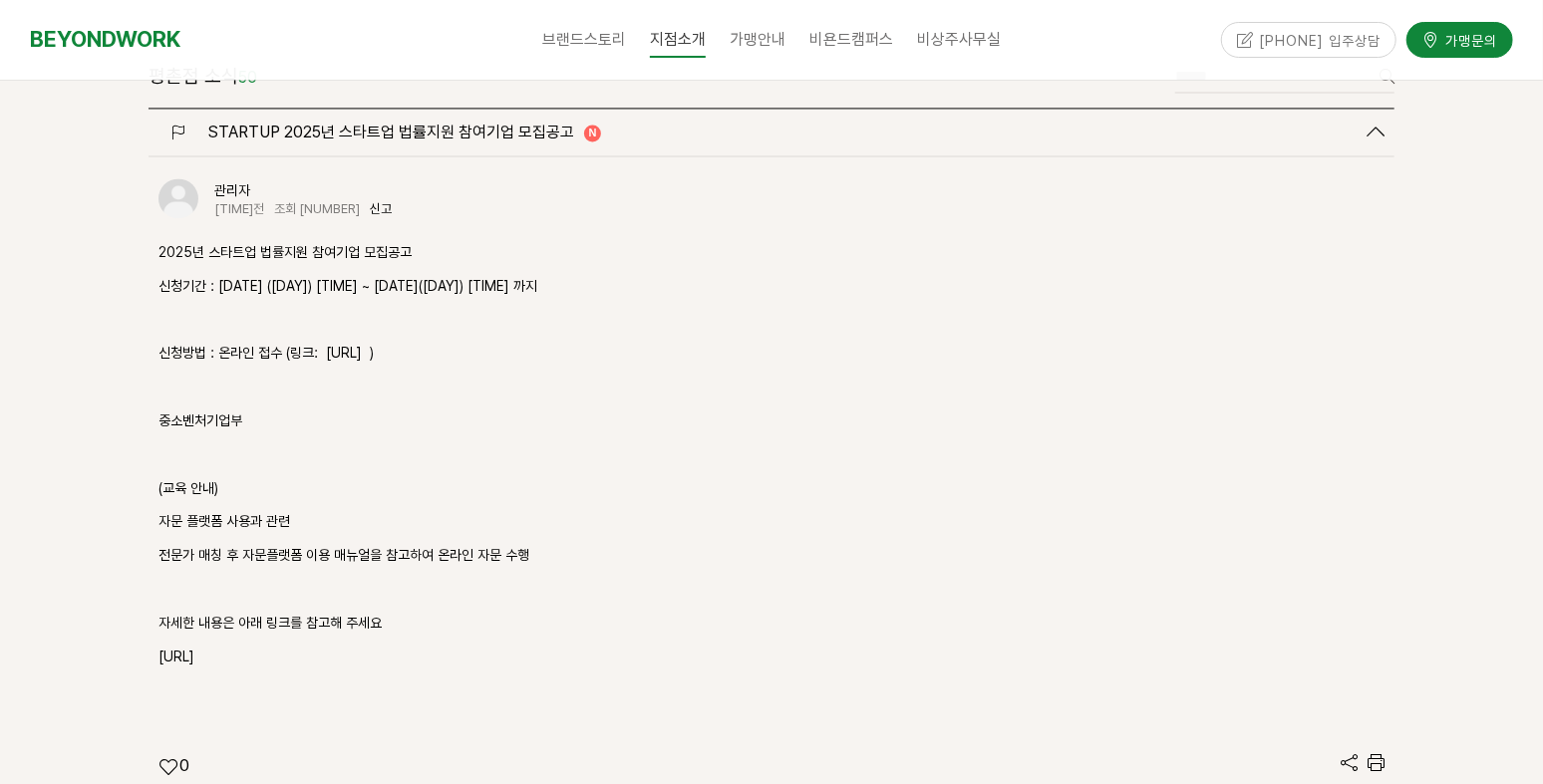 drag, startPoint x: 298, startPoint y: 577, endPoint x: 148, endPoint y: 568, distance: 150.26976 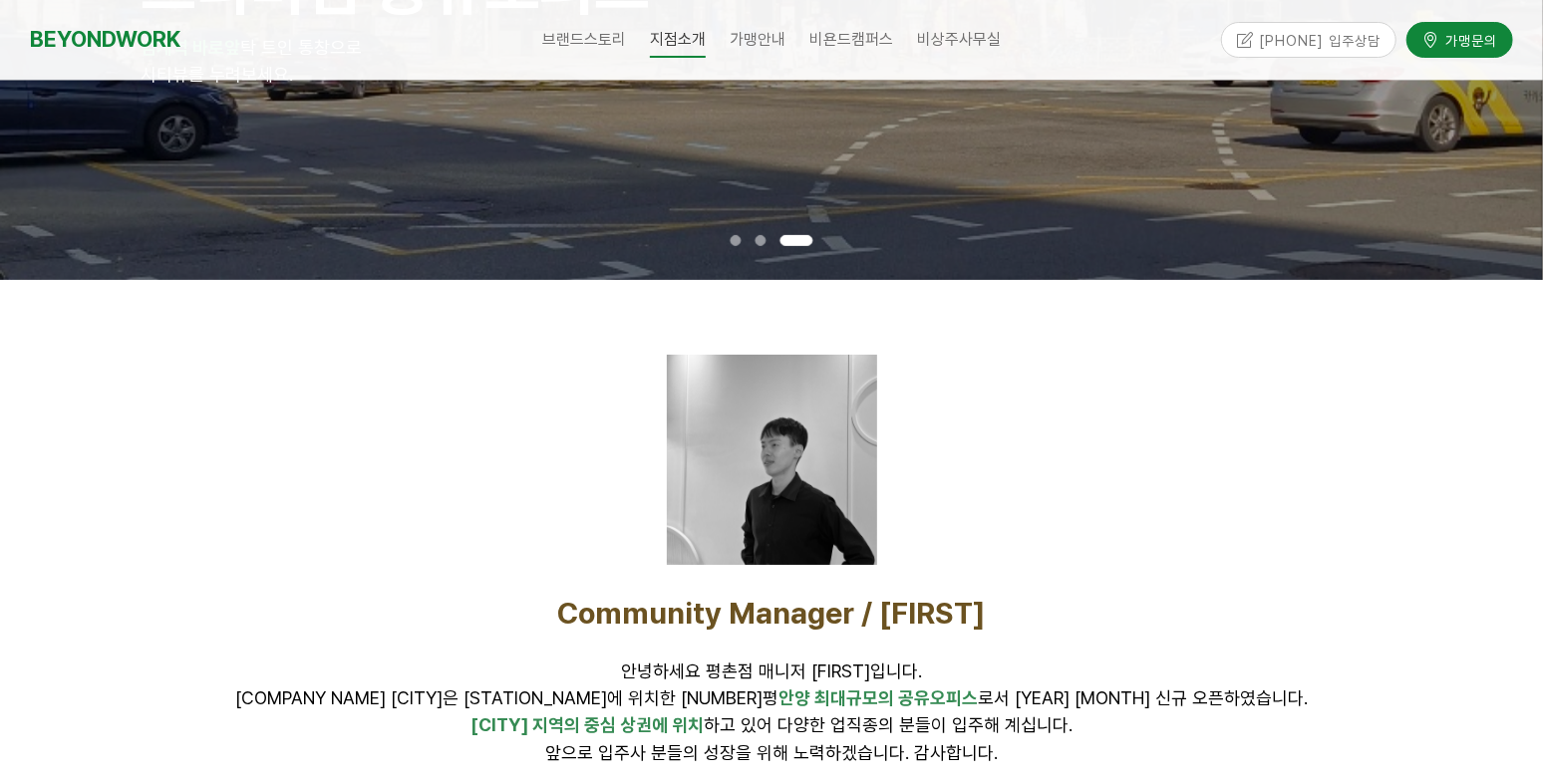 scroll, scrollTop: 100, scrollLeft: 0, axis: vertical 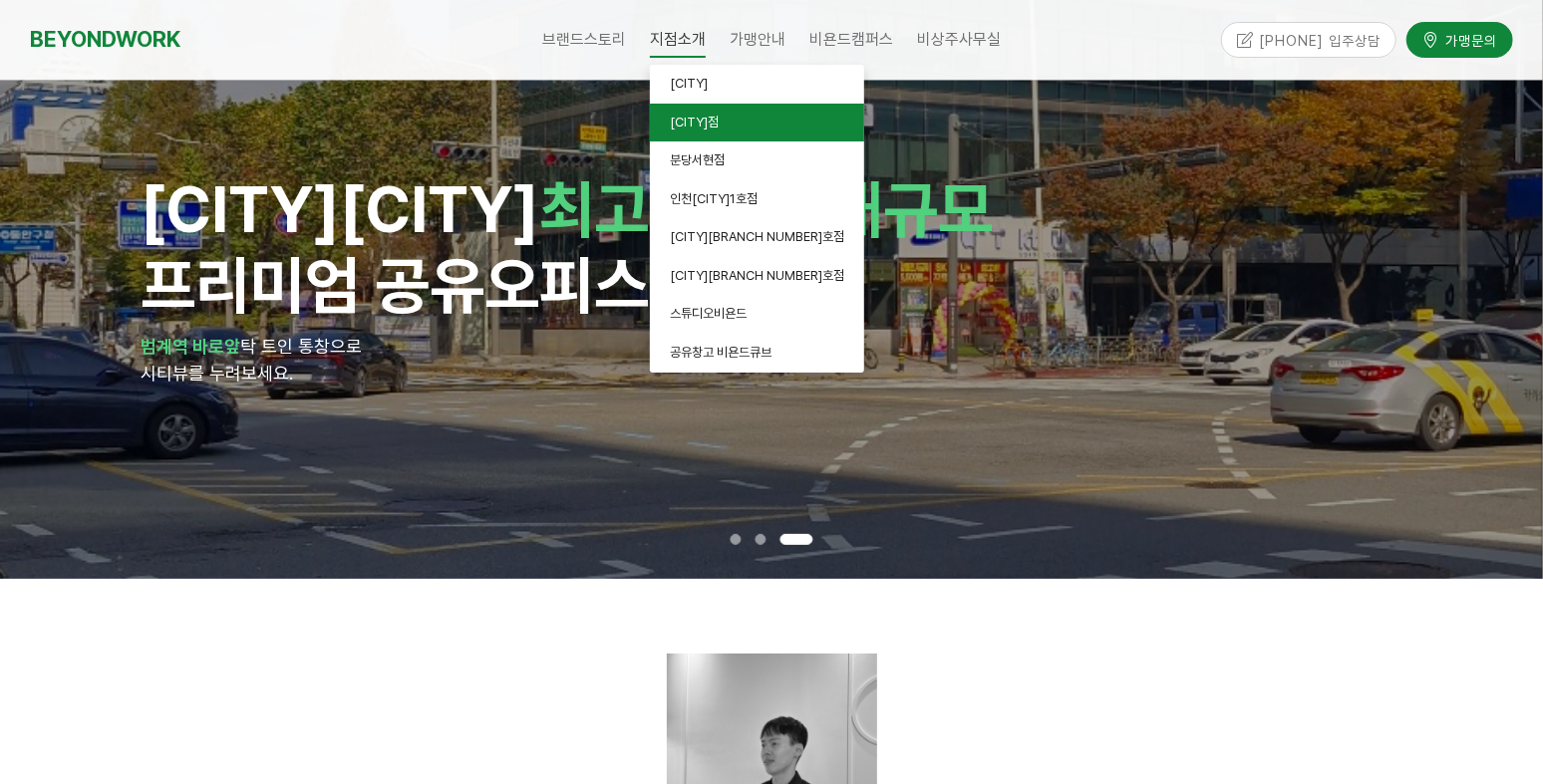 click on "안양역점" at bounding box center [757, 123] 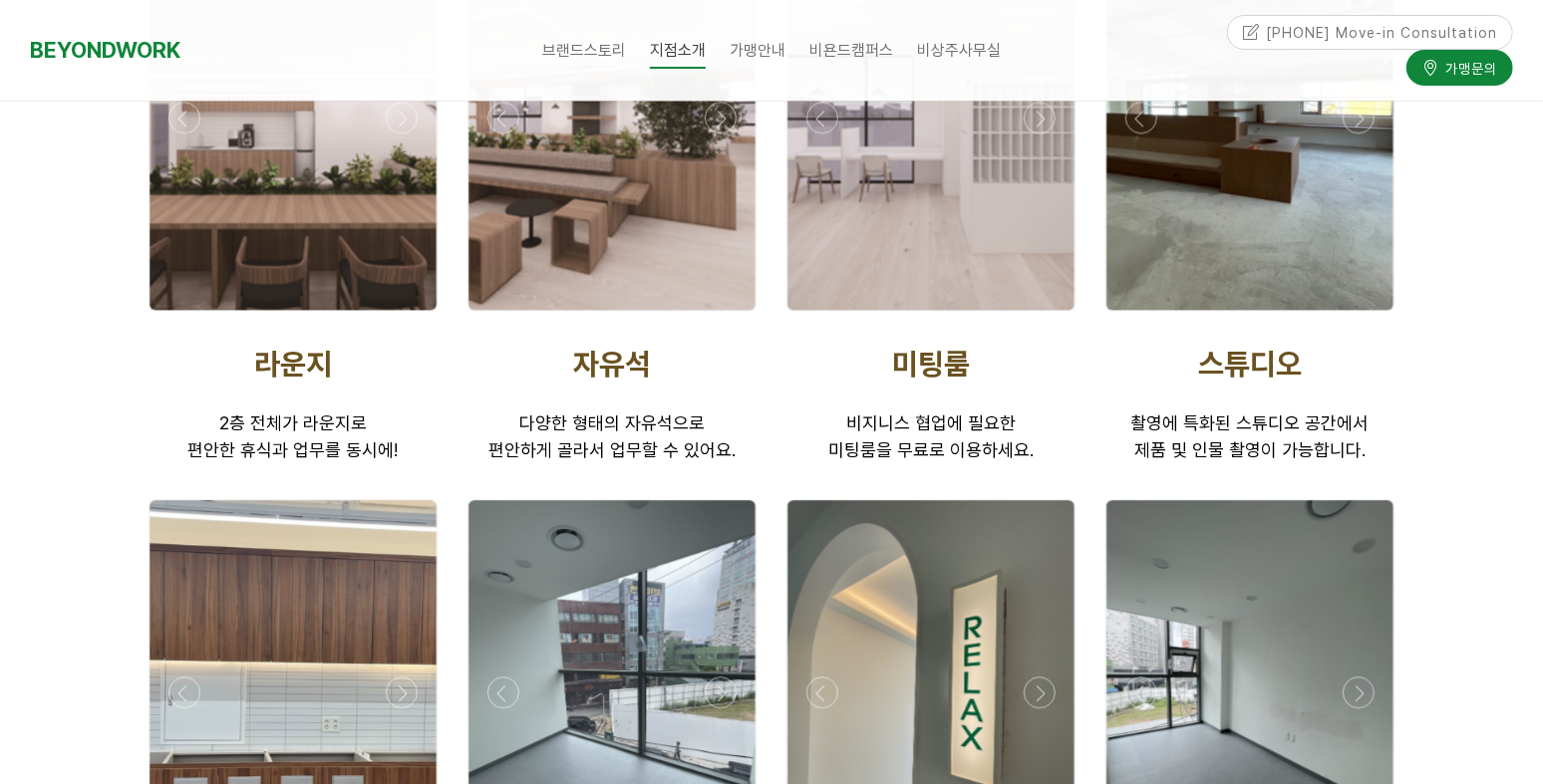 scroll, scrollTop: 3287, scrollLeft: 0, axis: vertical 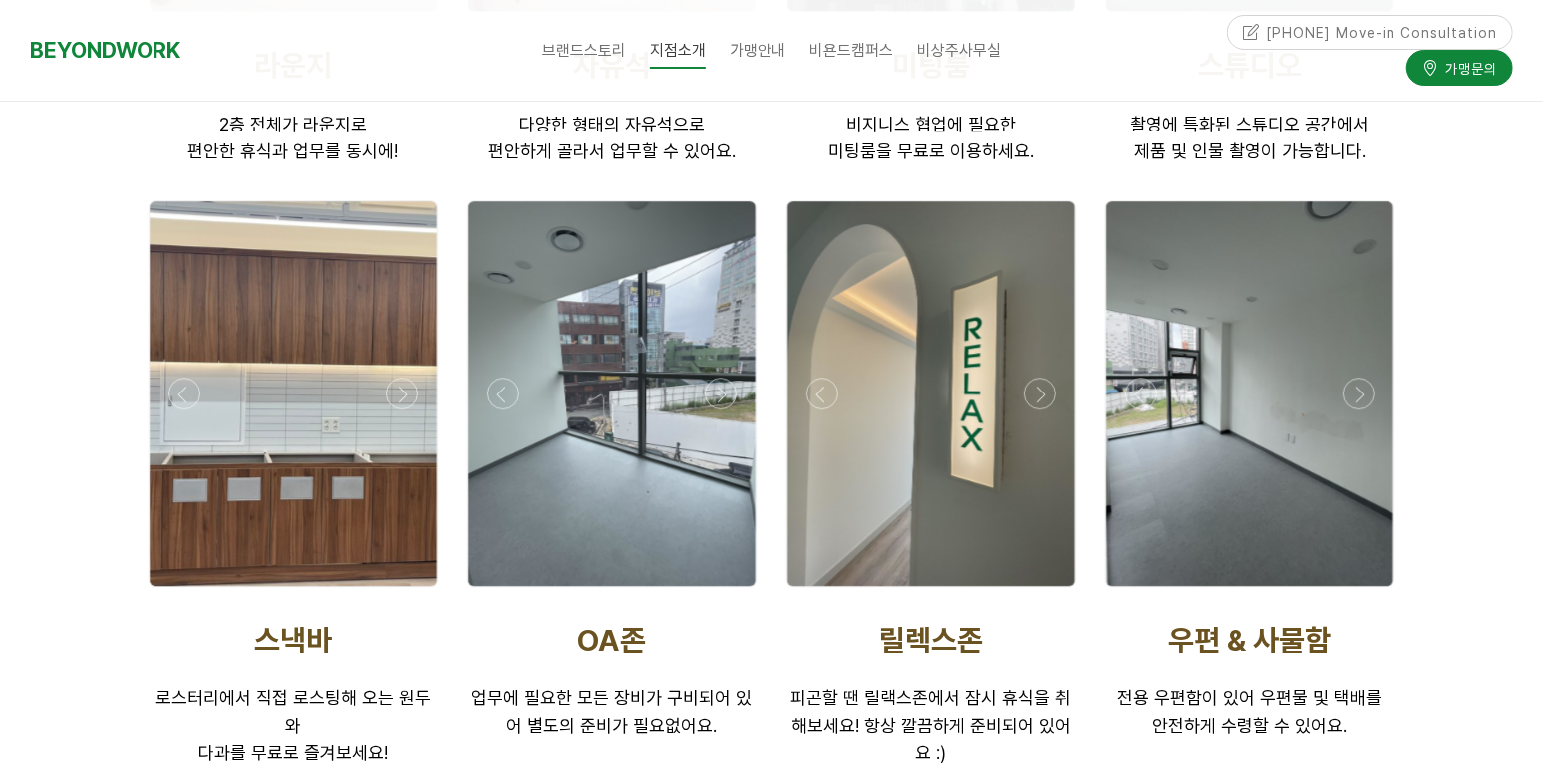 click at bounding box center [931, 393] 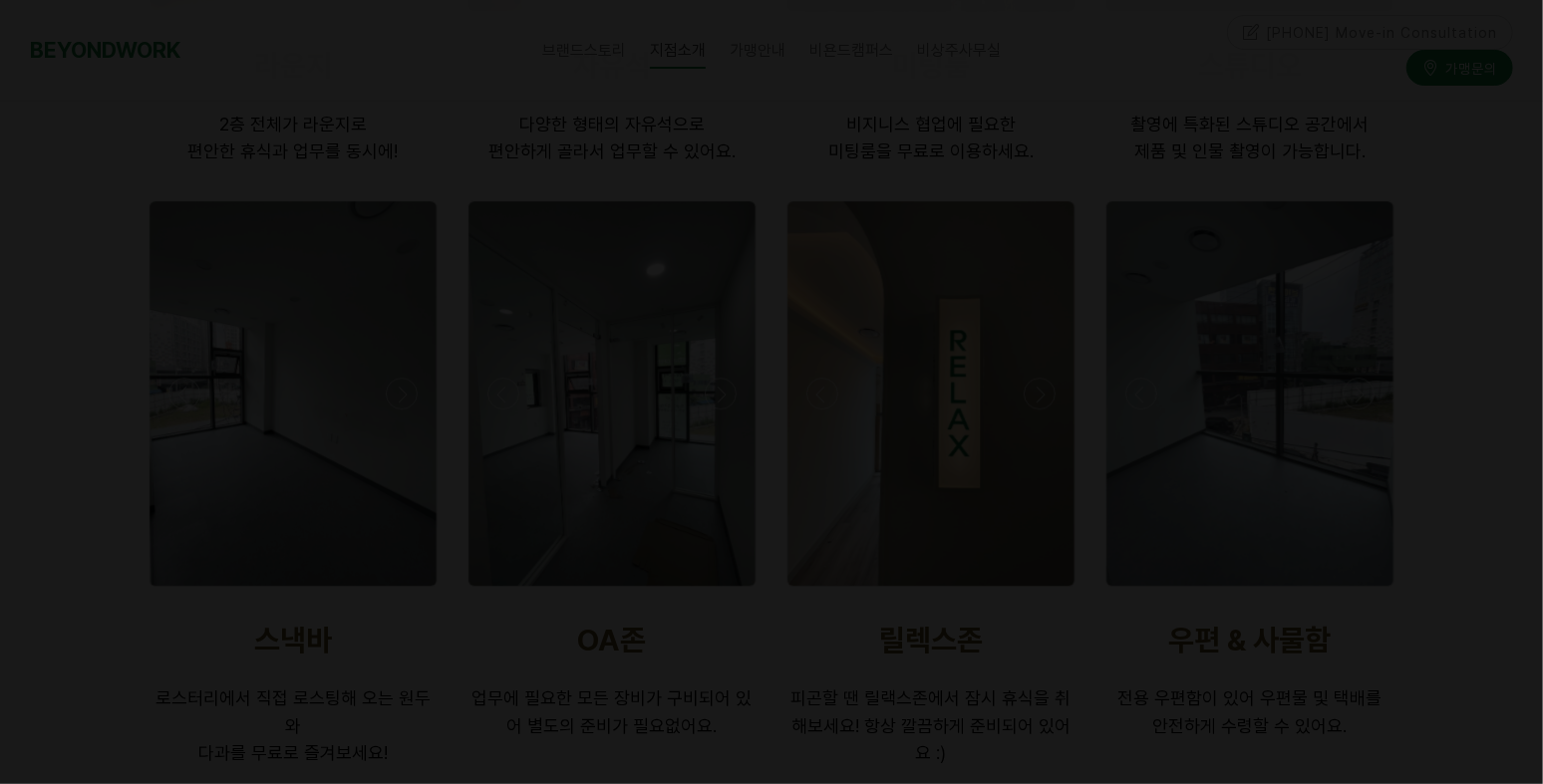 click at bounding box center (772, 392) 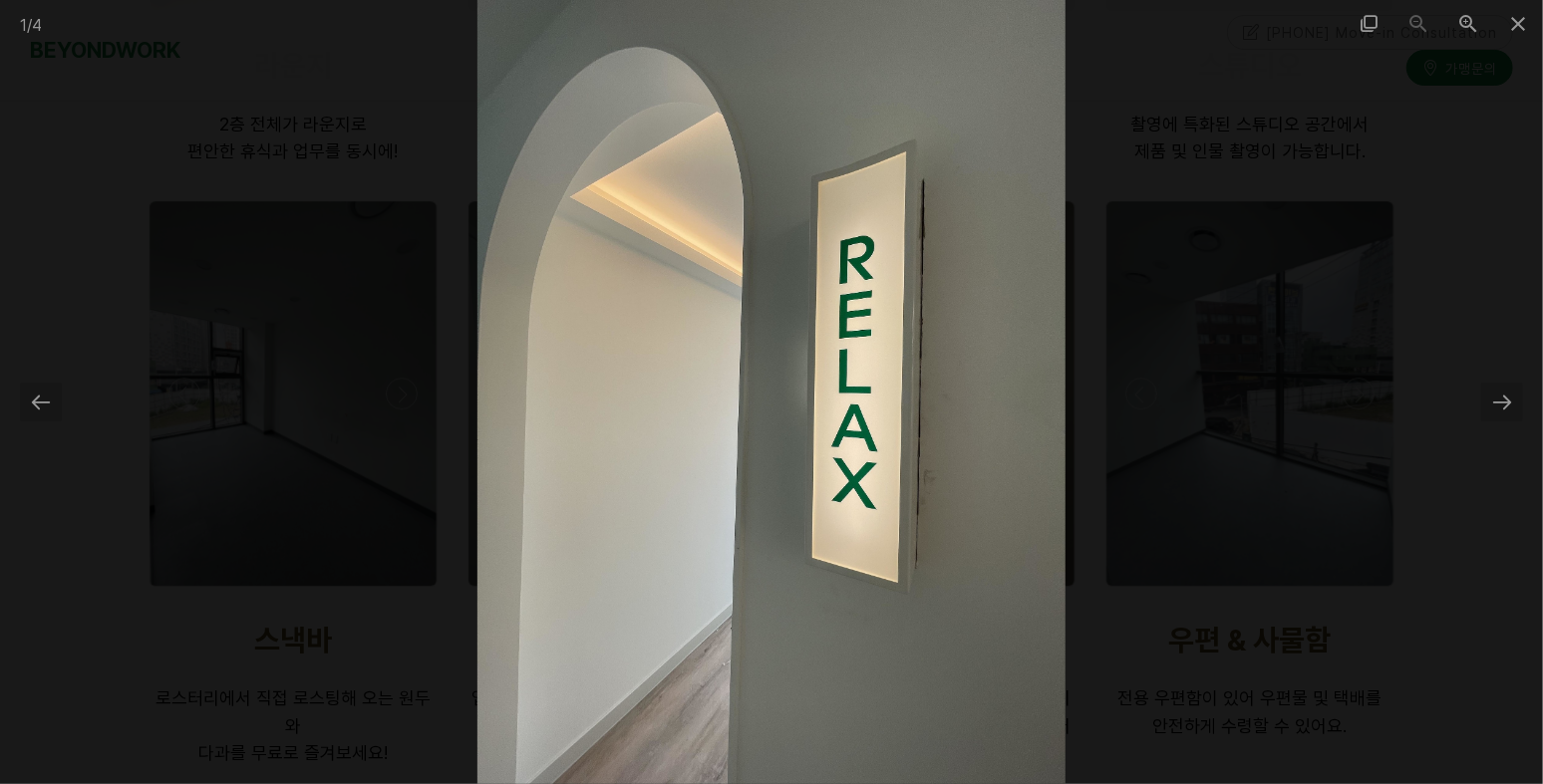 drag, startPoint x: 1033, startPoint y: 340, endPoint x: 1357, endPoint y: 314, distance: 325.04154 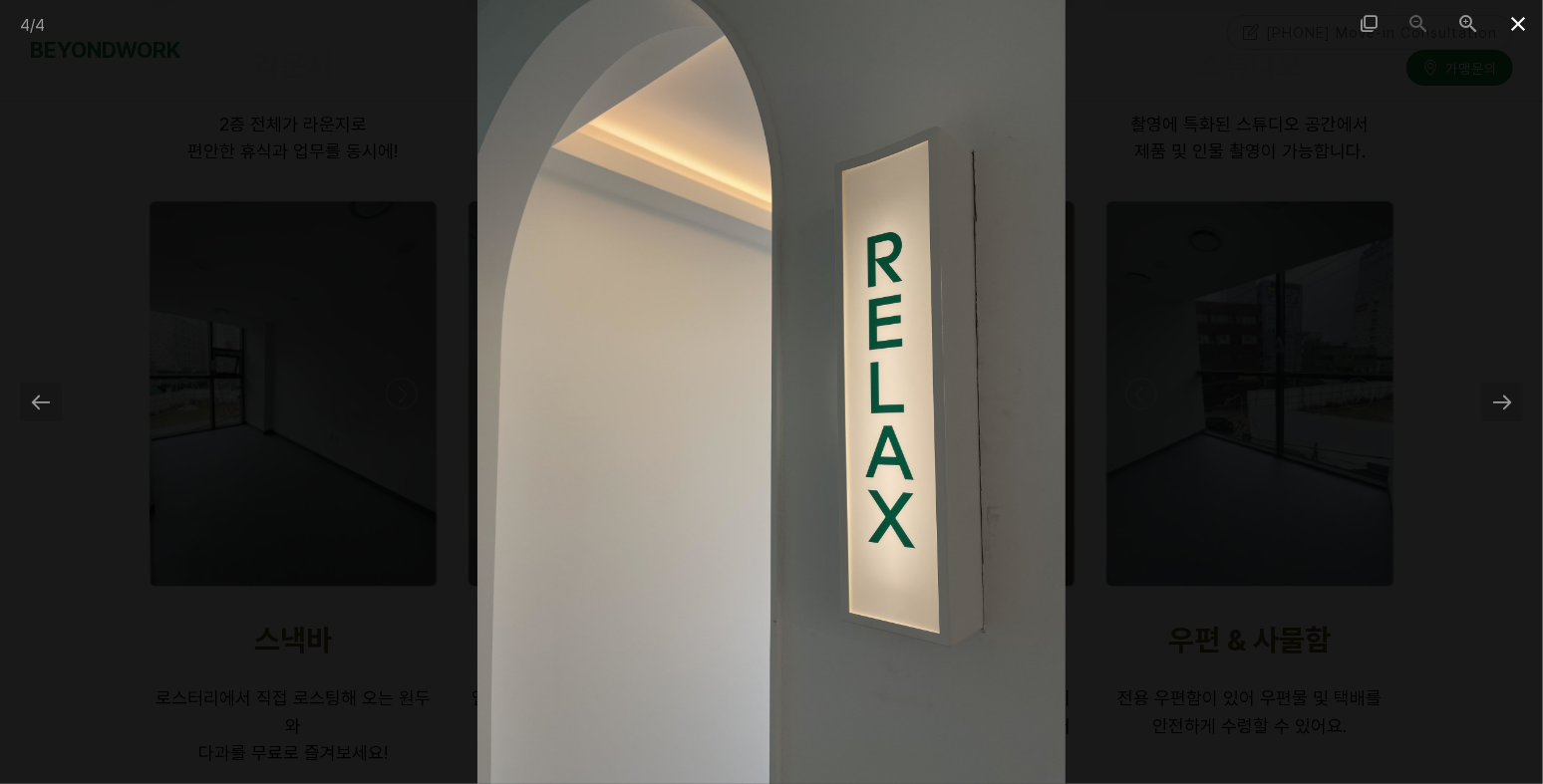 click at bounding box center (1518, 23) 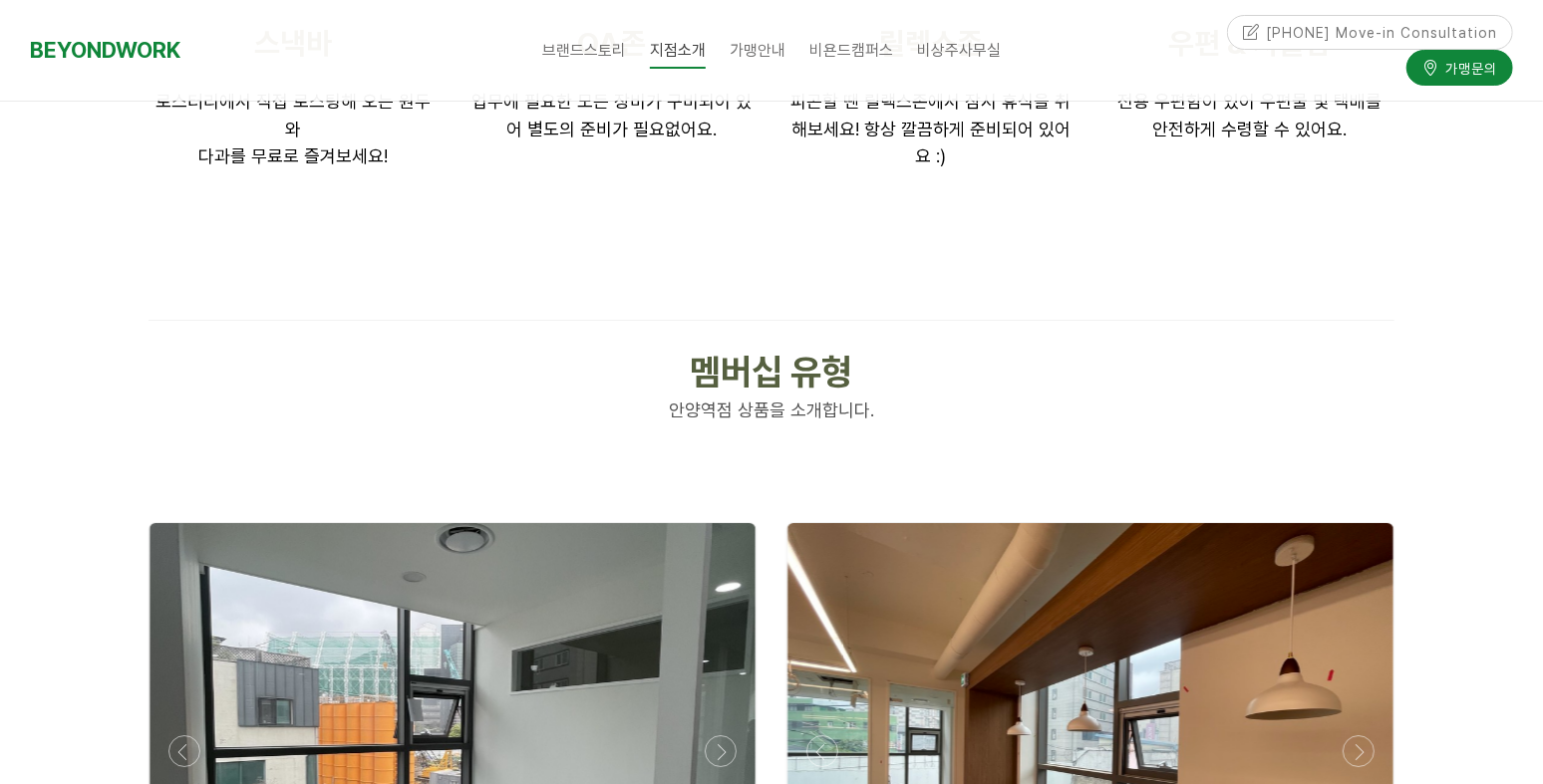 scroll, scrollTop: 4283, scrollLeft: 0, axis: vertical 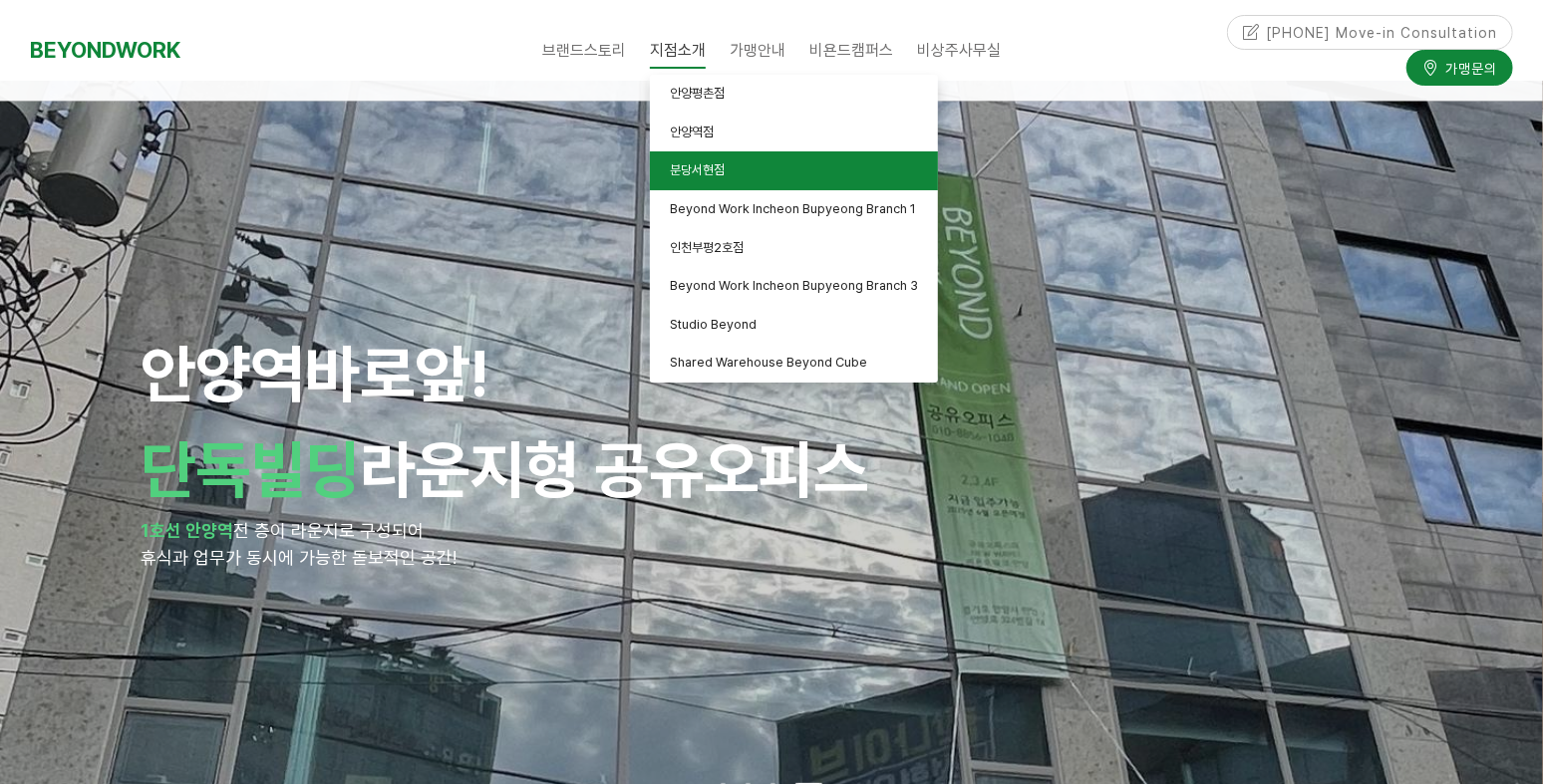click on "분당서현점" at bounding box center (793, 171) 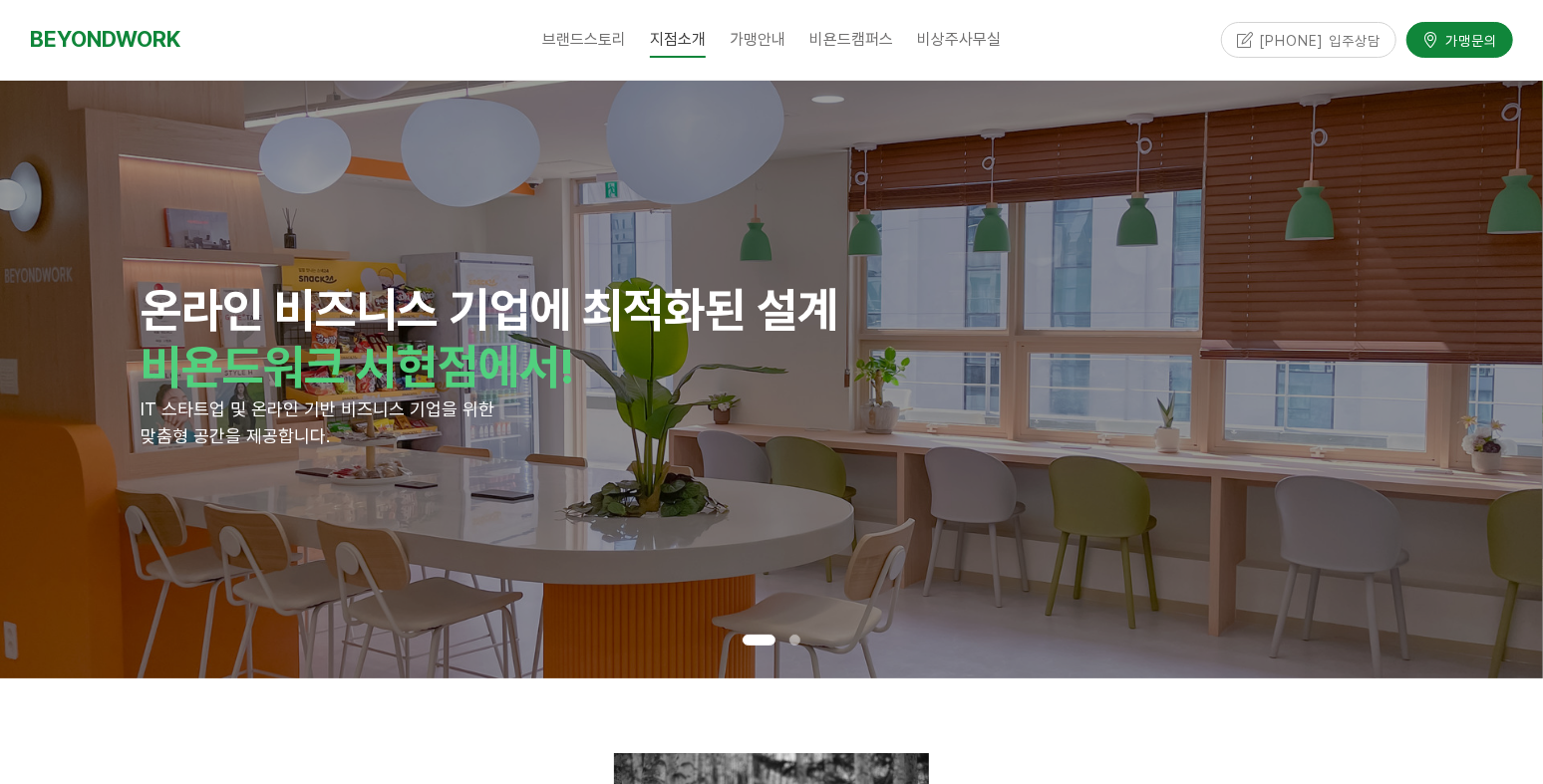 scroll, scrollTop: 100, scrollLeft: 0, axis: vertical 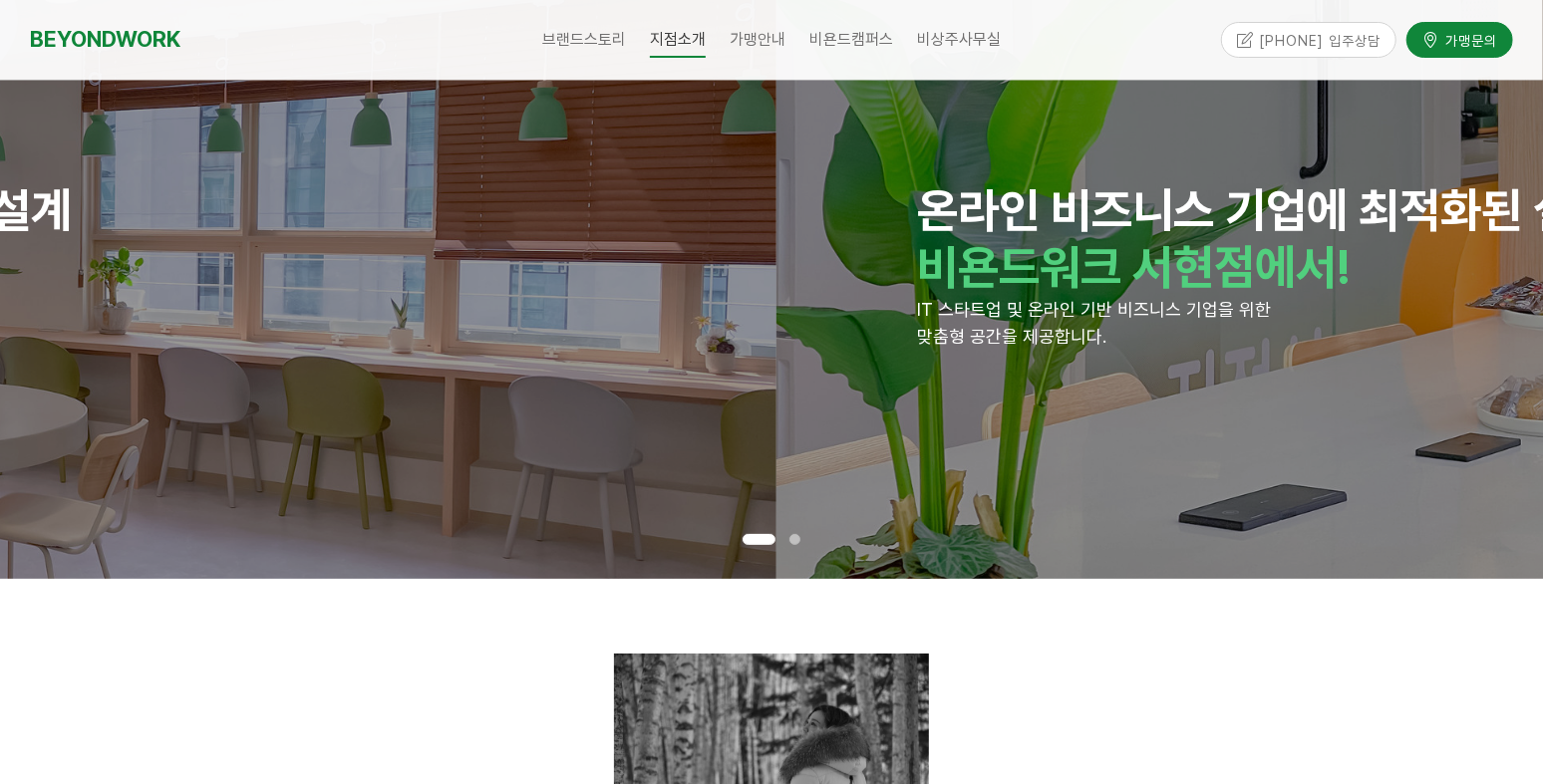 drag, startPoint x: 605, startPoint y: 341, endPoint x: 181, endPoint y: 368, distance: 424.8588 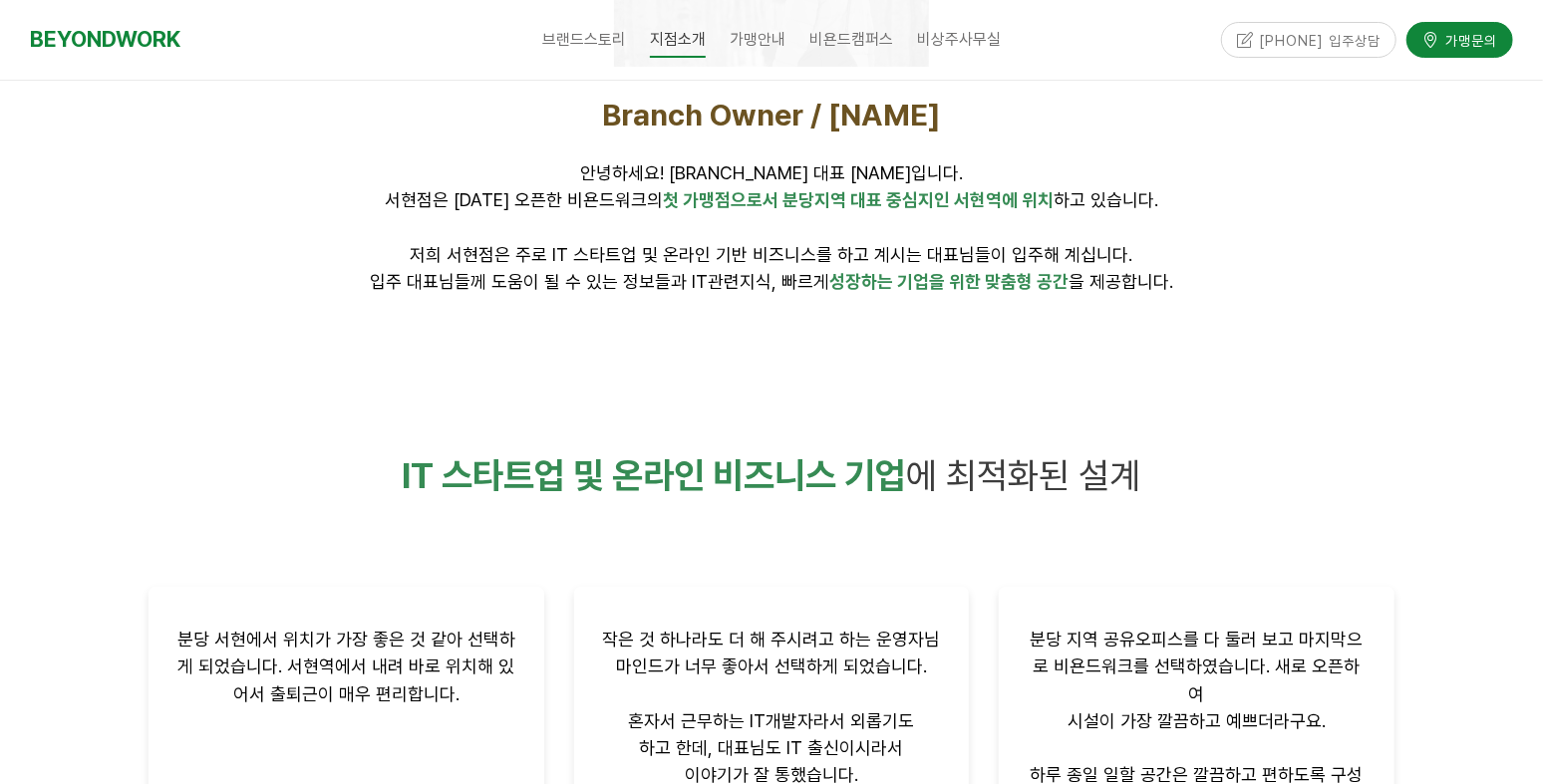 scroll, scrollTop: 1295, scrollLeft: 0, axis: vertical 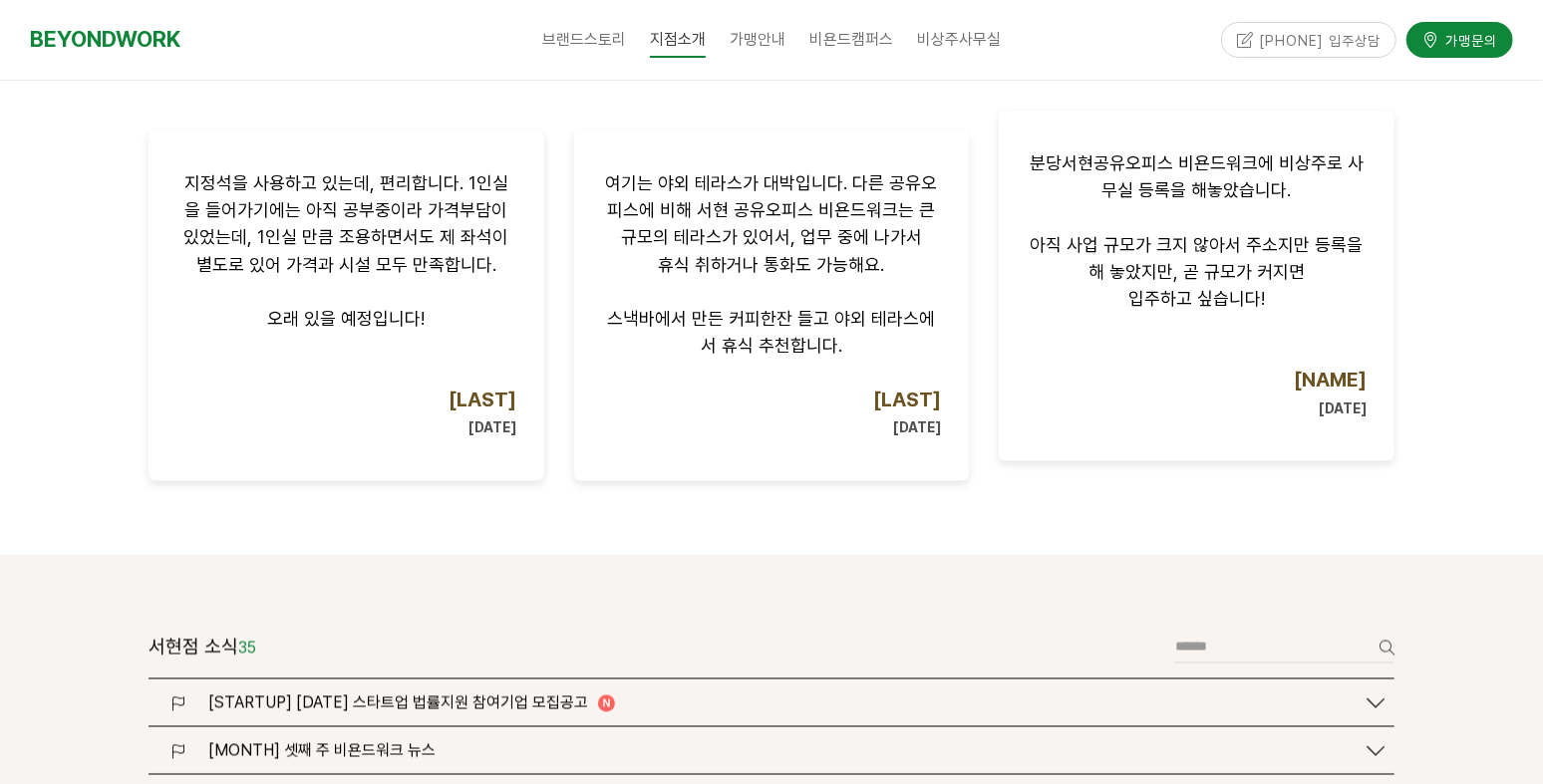 click at bounding box center (1196, 353) 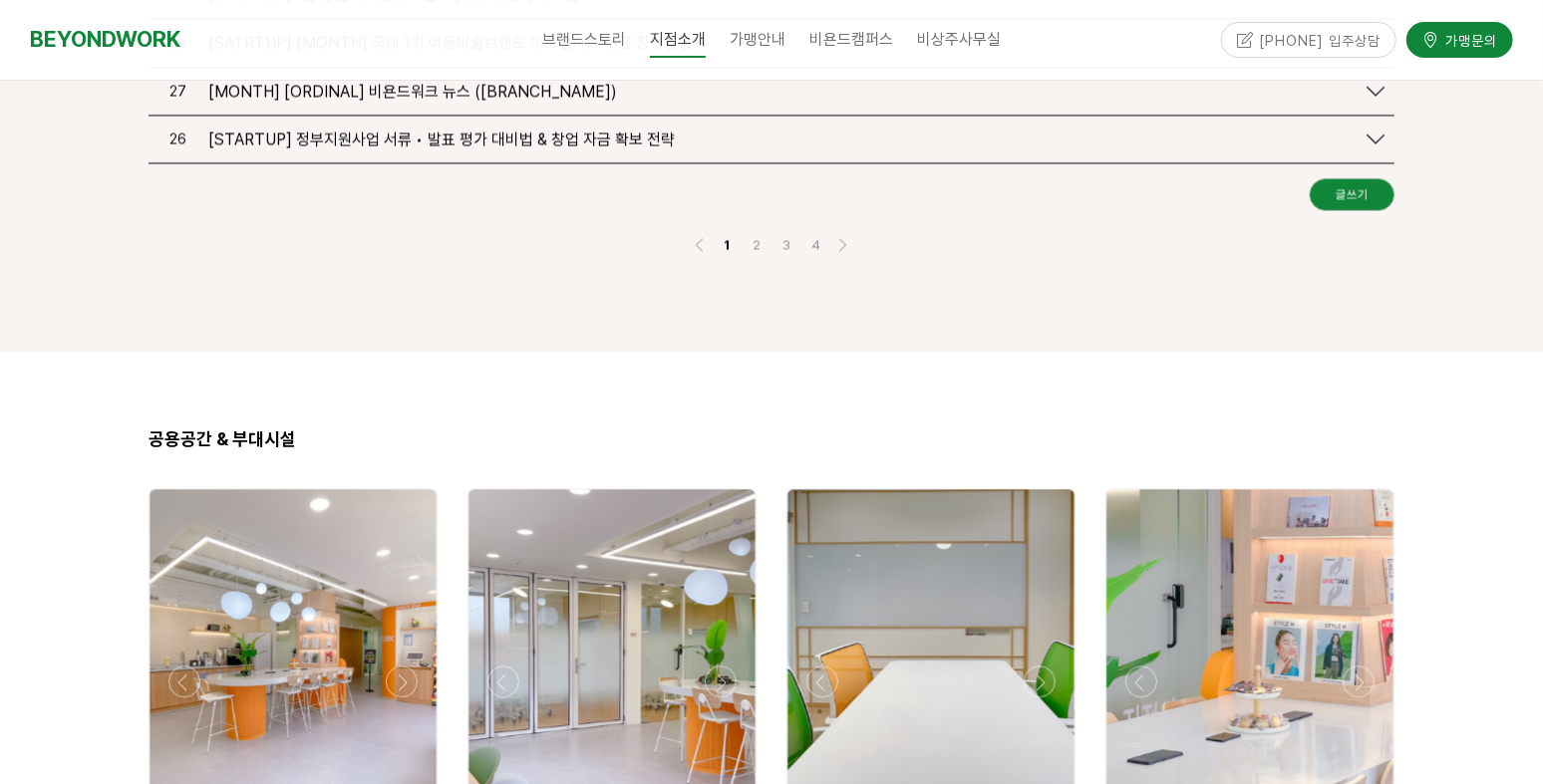 scroll, scrollTop: 3087, scrollLeft: 0, axis: vertical 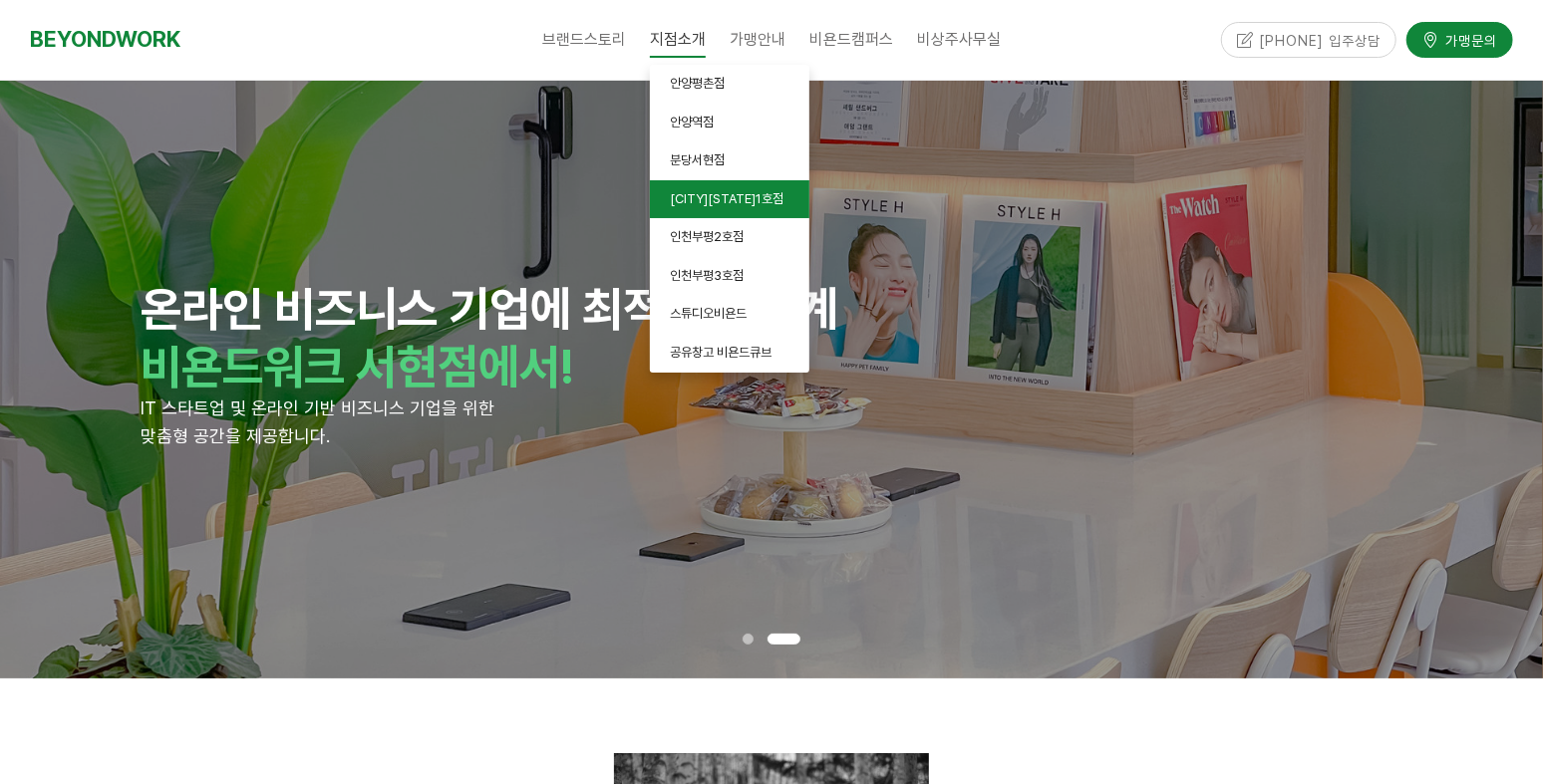 click on "[CITY][STATE]1호점" at bounding box center [727, 198] 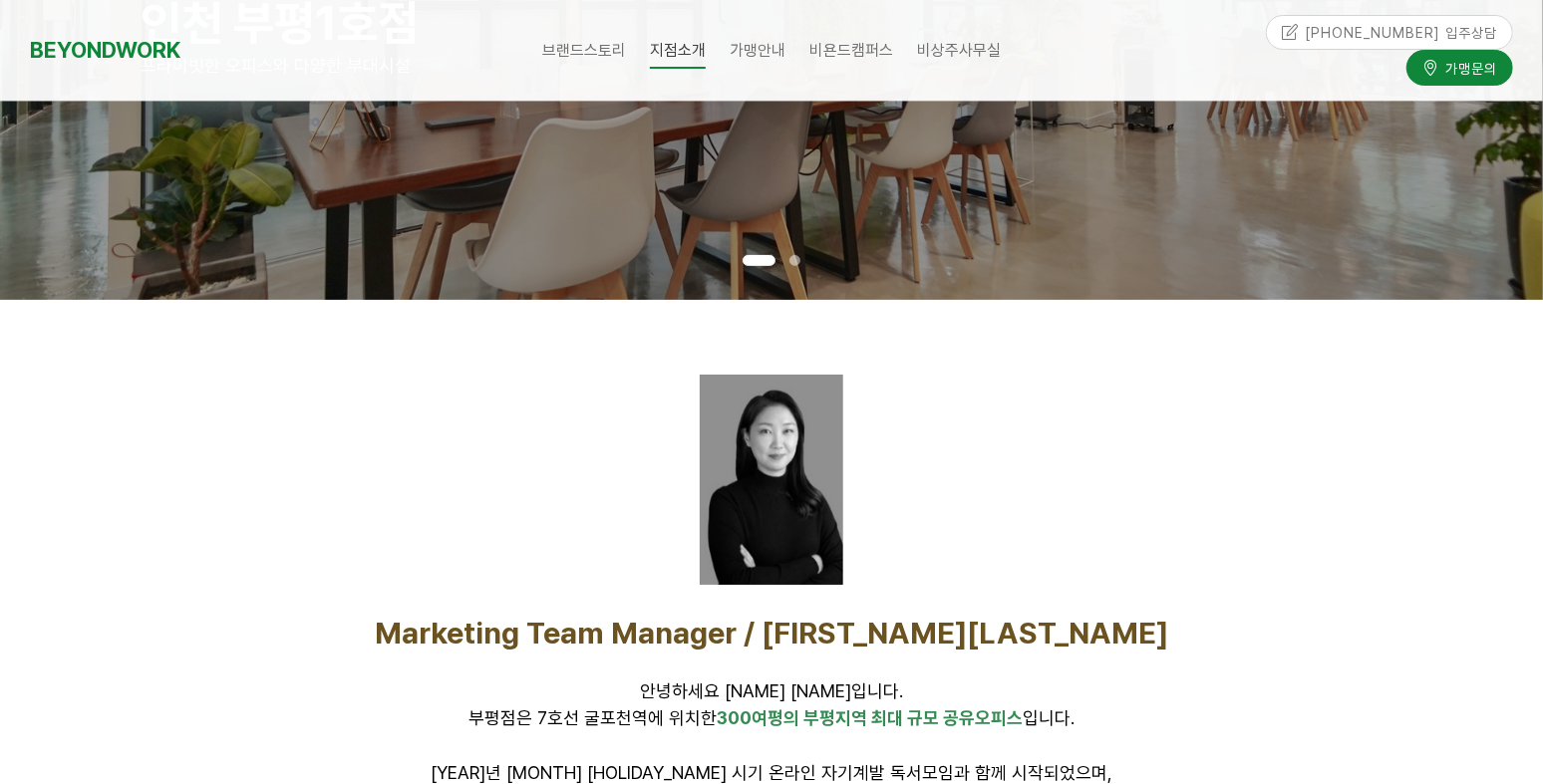 scroll, scrollTop: 0, scrollLeft: 0, axis: both 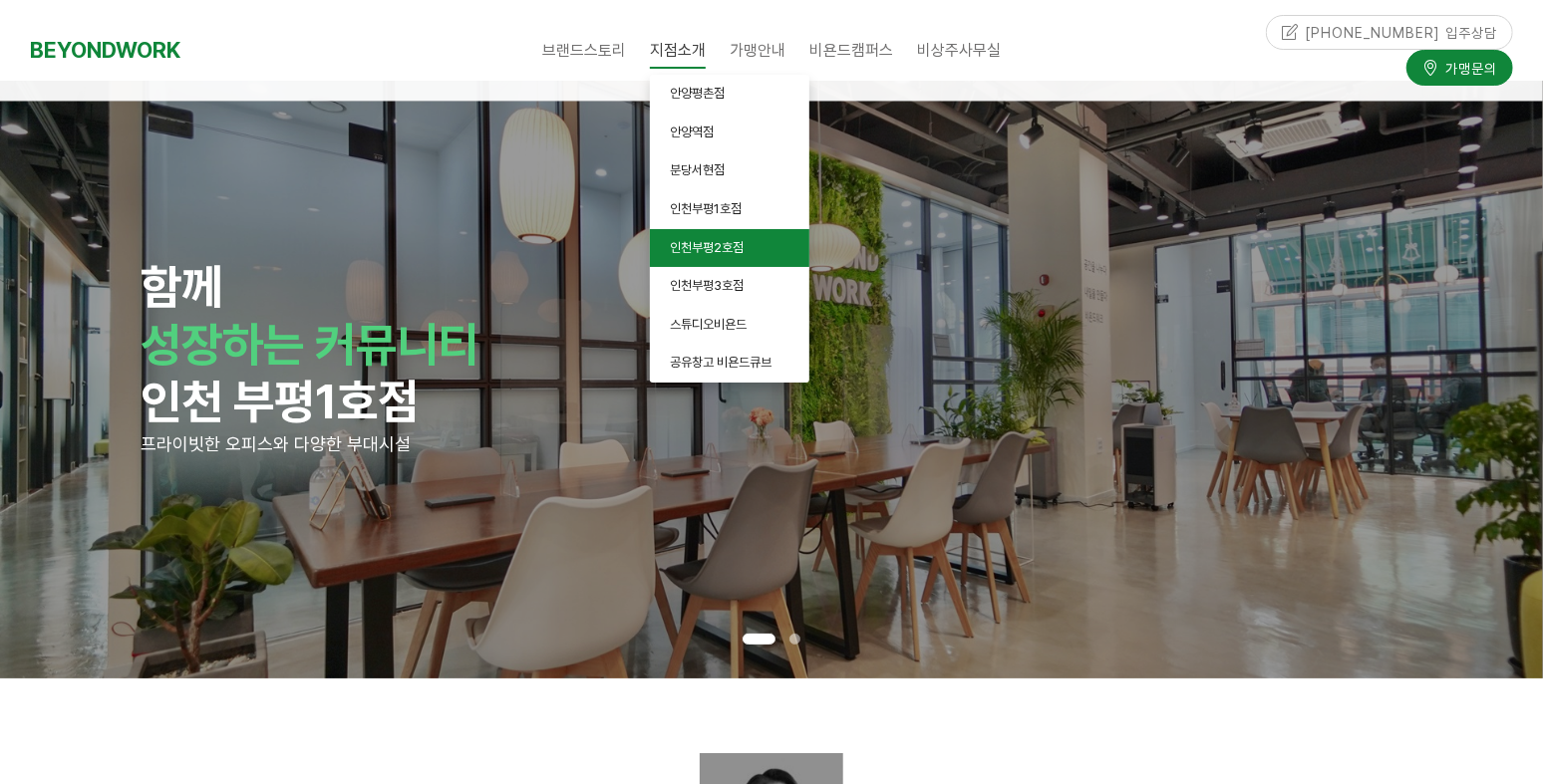 click on "인천부평2호점" at bounding box center (707, 247) 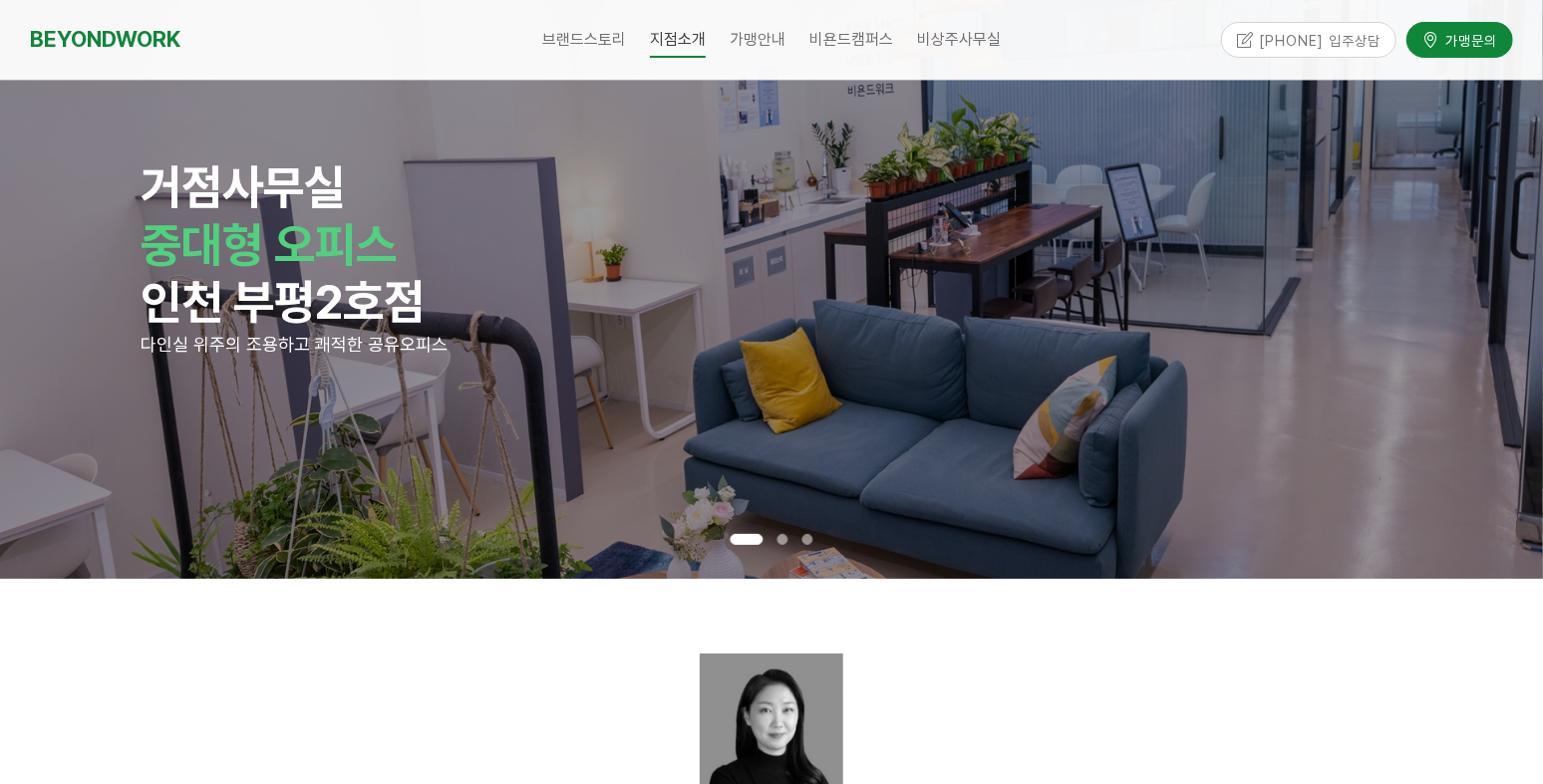 scroll, scrollTop: 0, scrollLeft: 0, axis: both 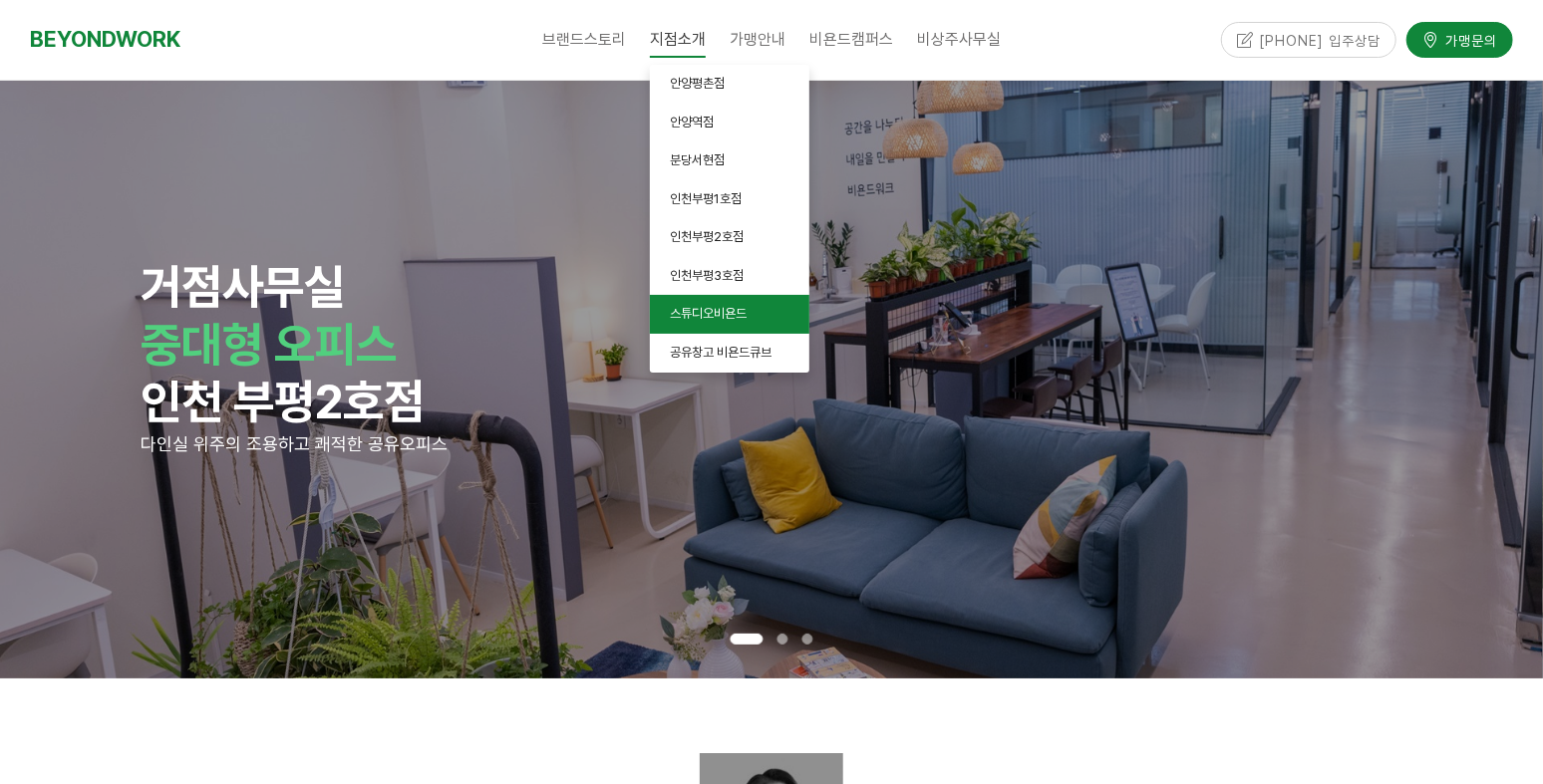 click on "스튜디오비욘드" at bounding box center [730, 314] 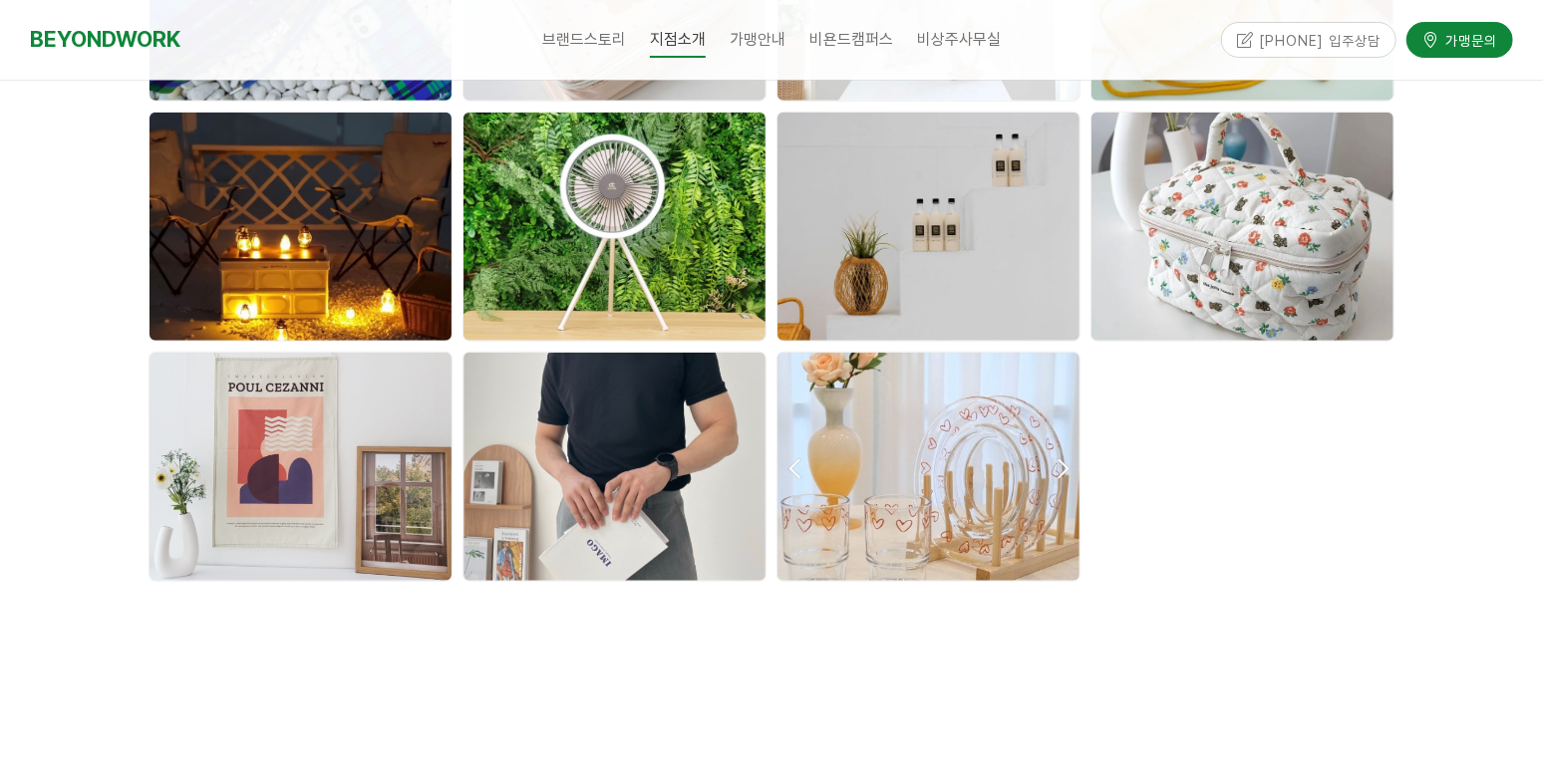 scroll, scrollTop: 5478, scrollLeft: 0, axis: vertical 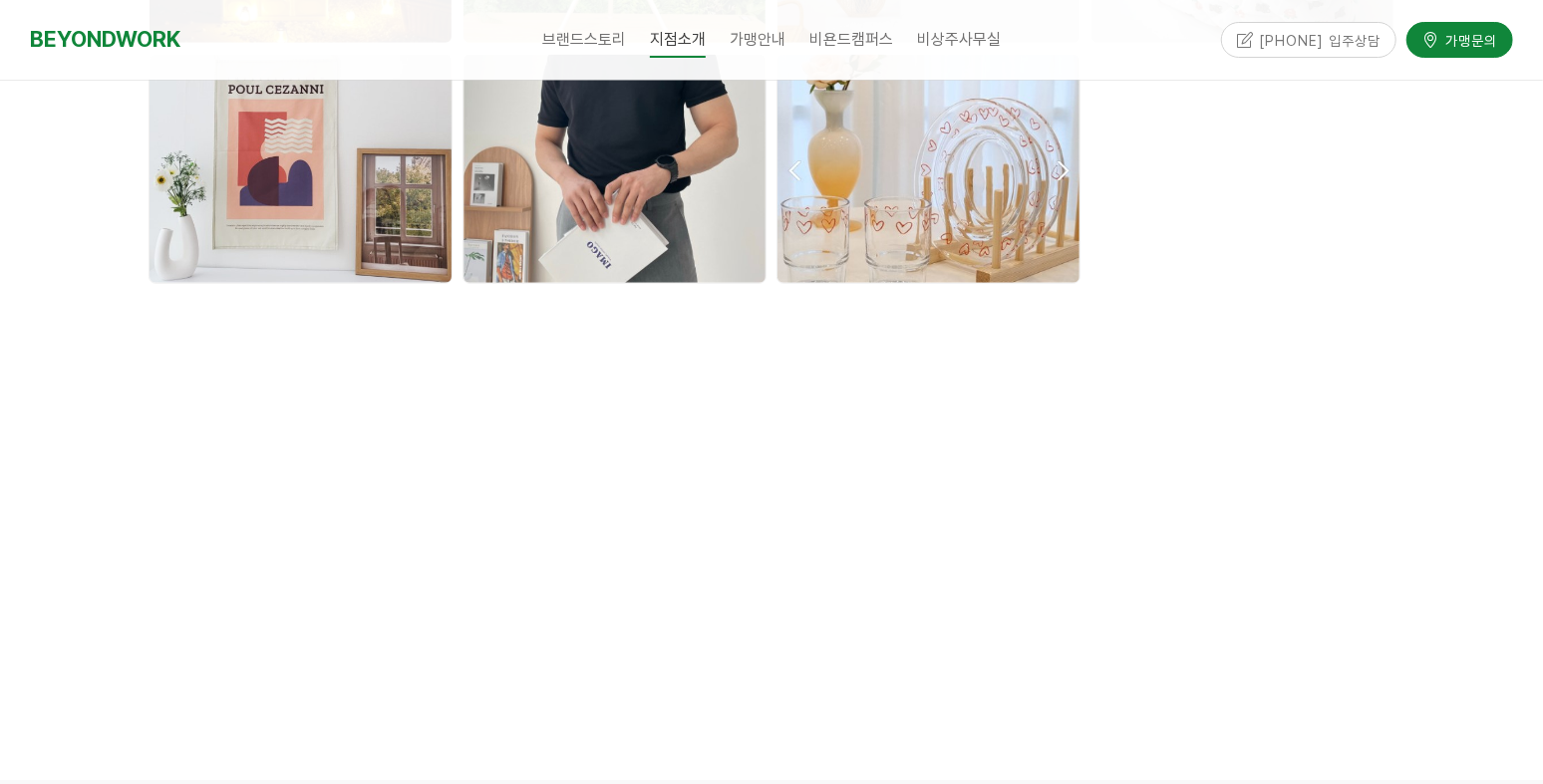 click at bounding box center (1242, 168) 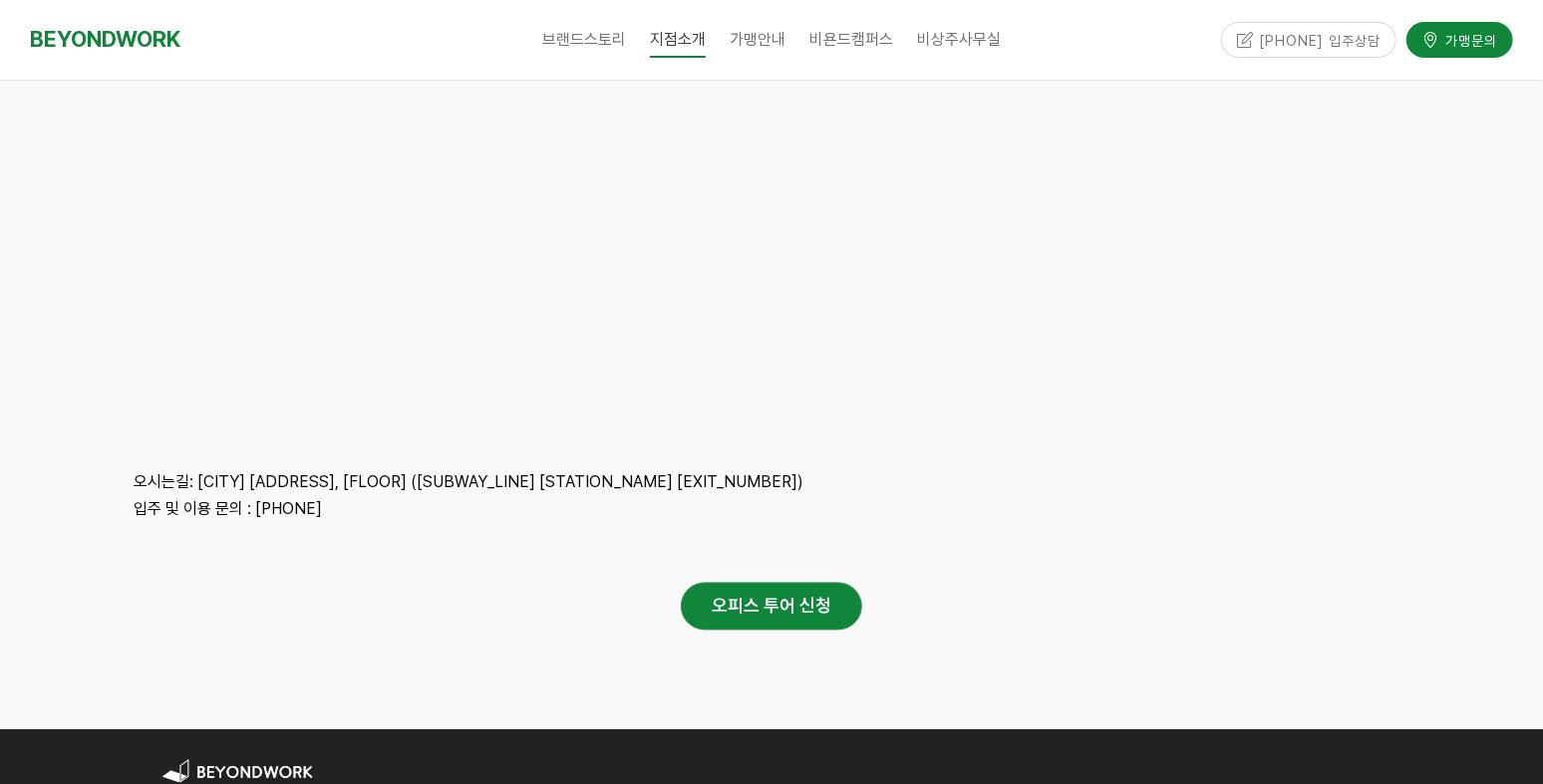 scroll, scrollTop: 6961, scrollLeft: 0, axis: vertical 